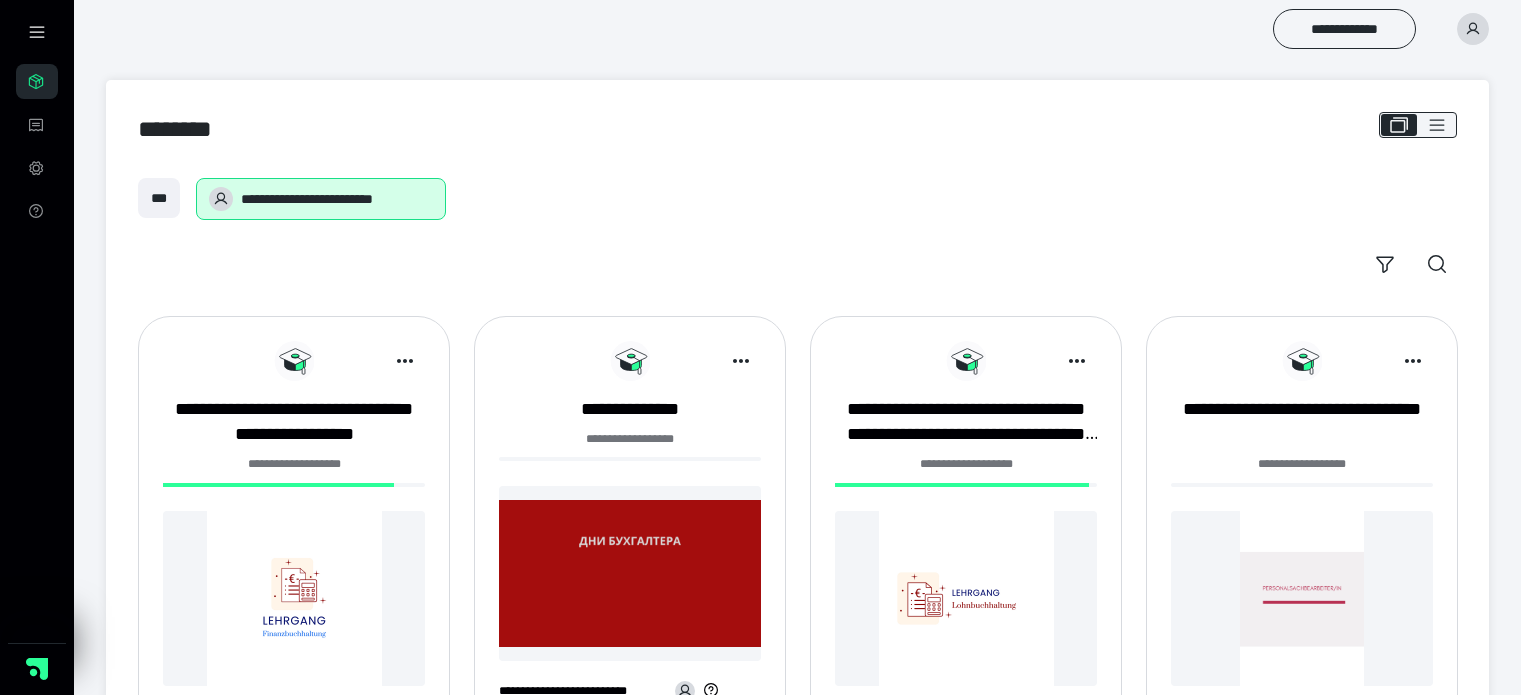 scroll, scrollTop: 0, scrollLeft: 0, axis: both 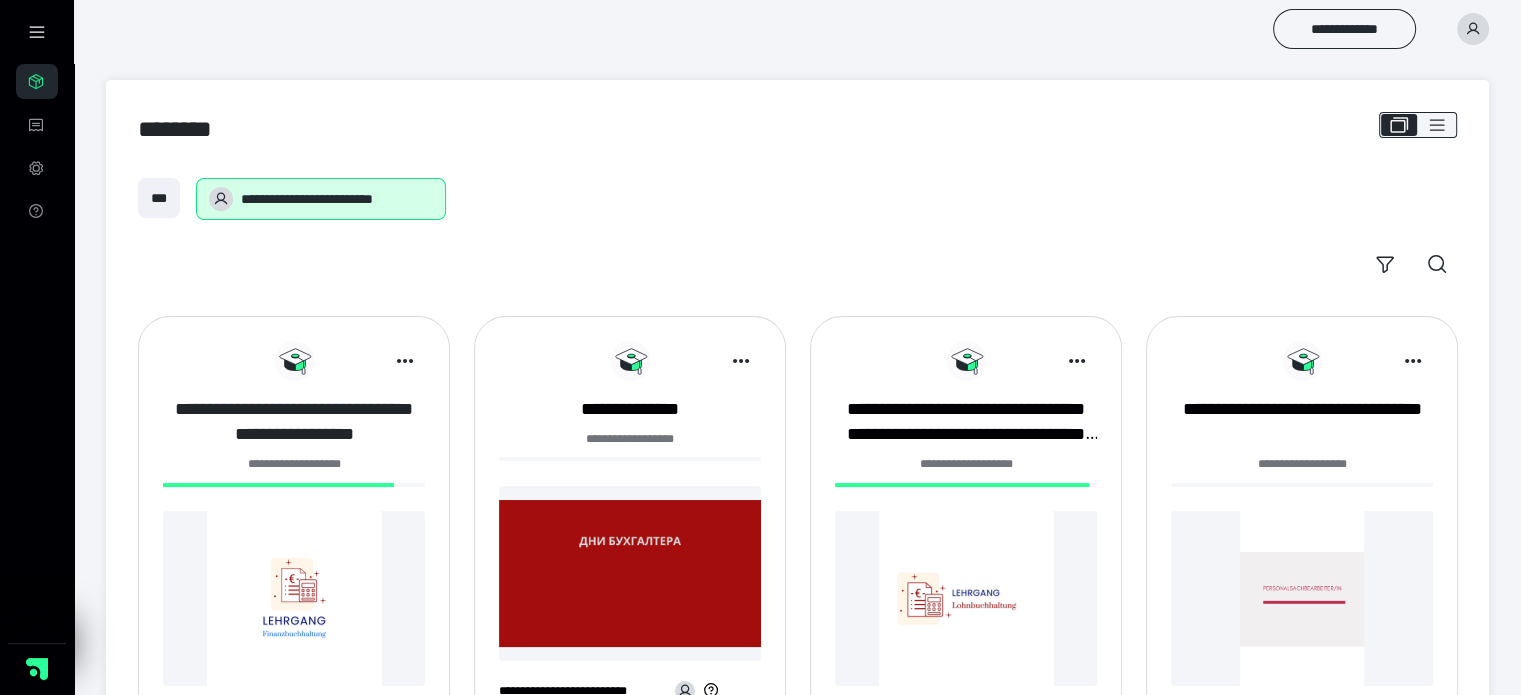 click on "**********" at bounding box center [294, 422] 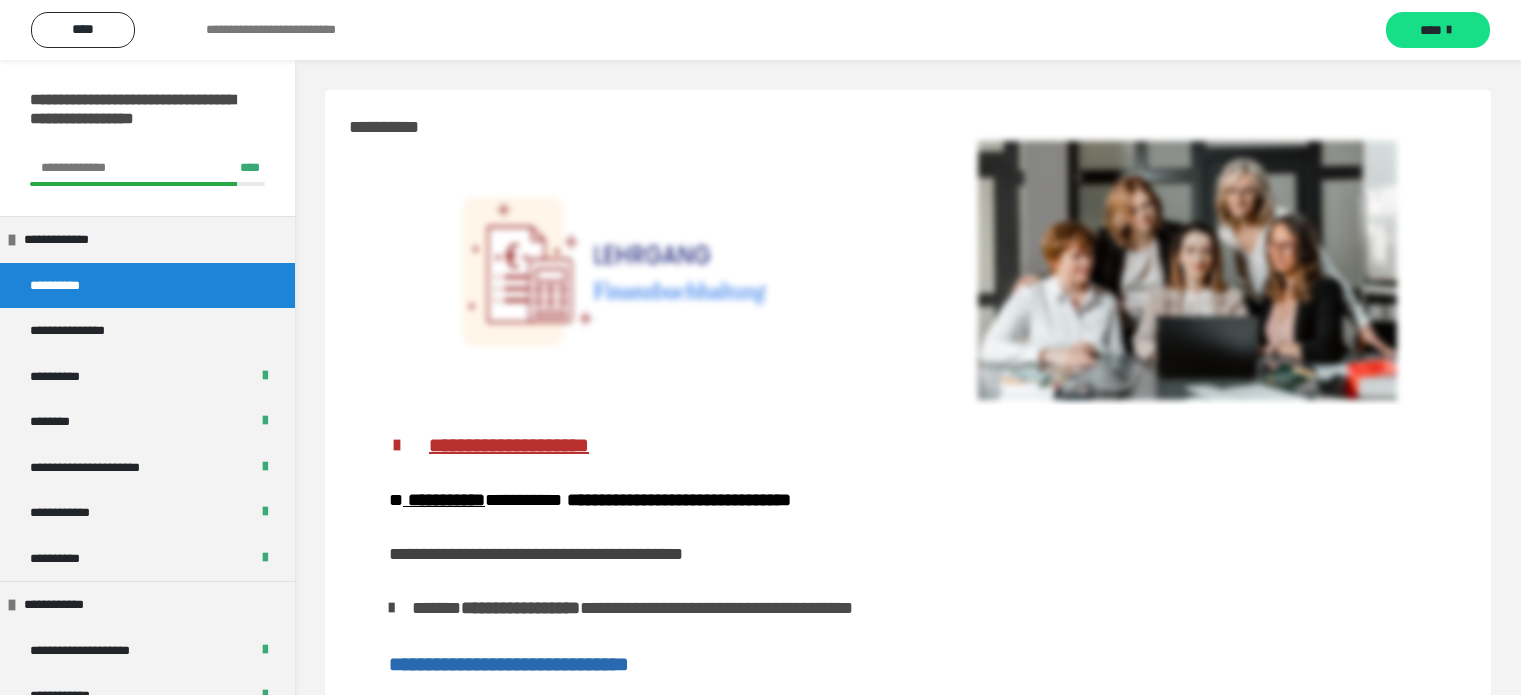 scroll, scrollTop: 0, scrollLeft: 0, axis: both 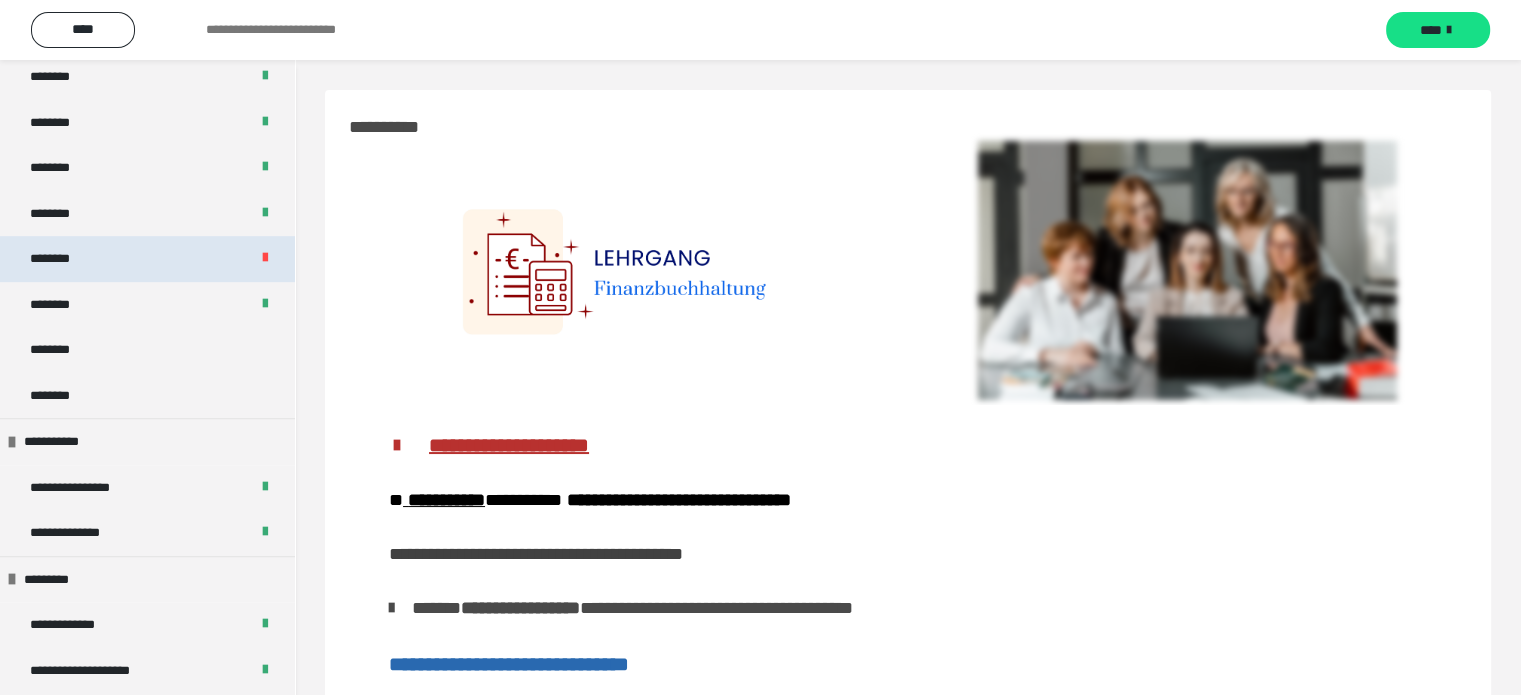 click on "********" at bounding box center (147, 259) 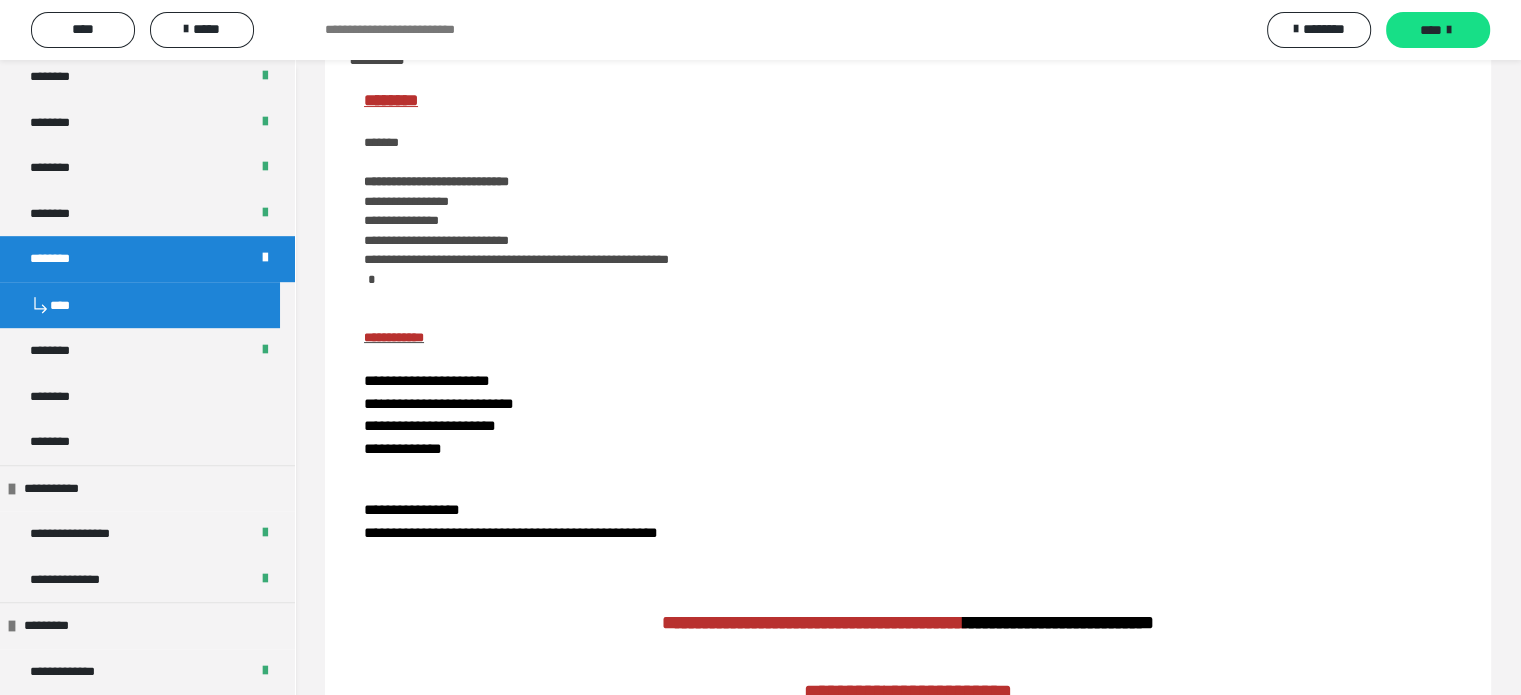 scroll, scrollTop: 0, scrollLeft: 0, axis: both 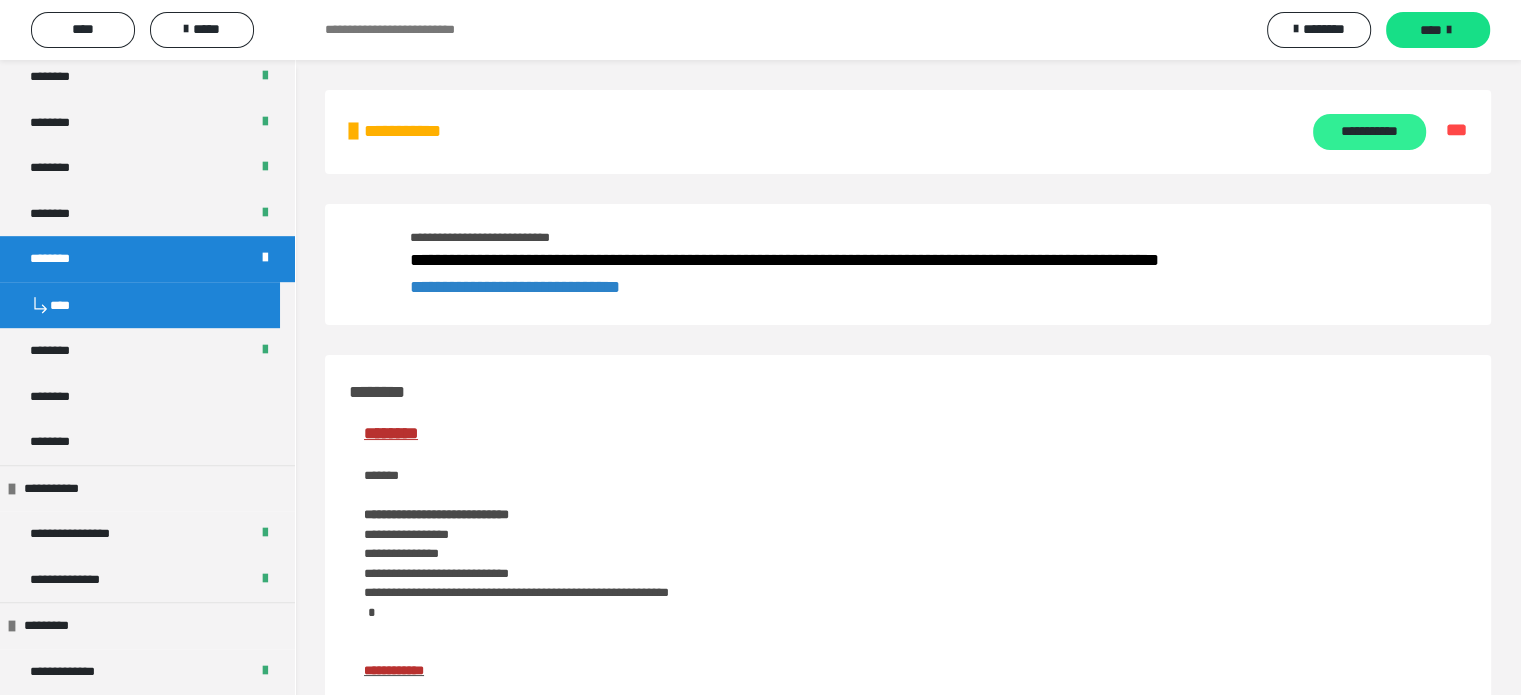 click on "**********" at bounding box center [1369, 132] 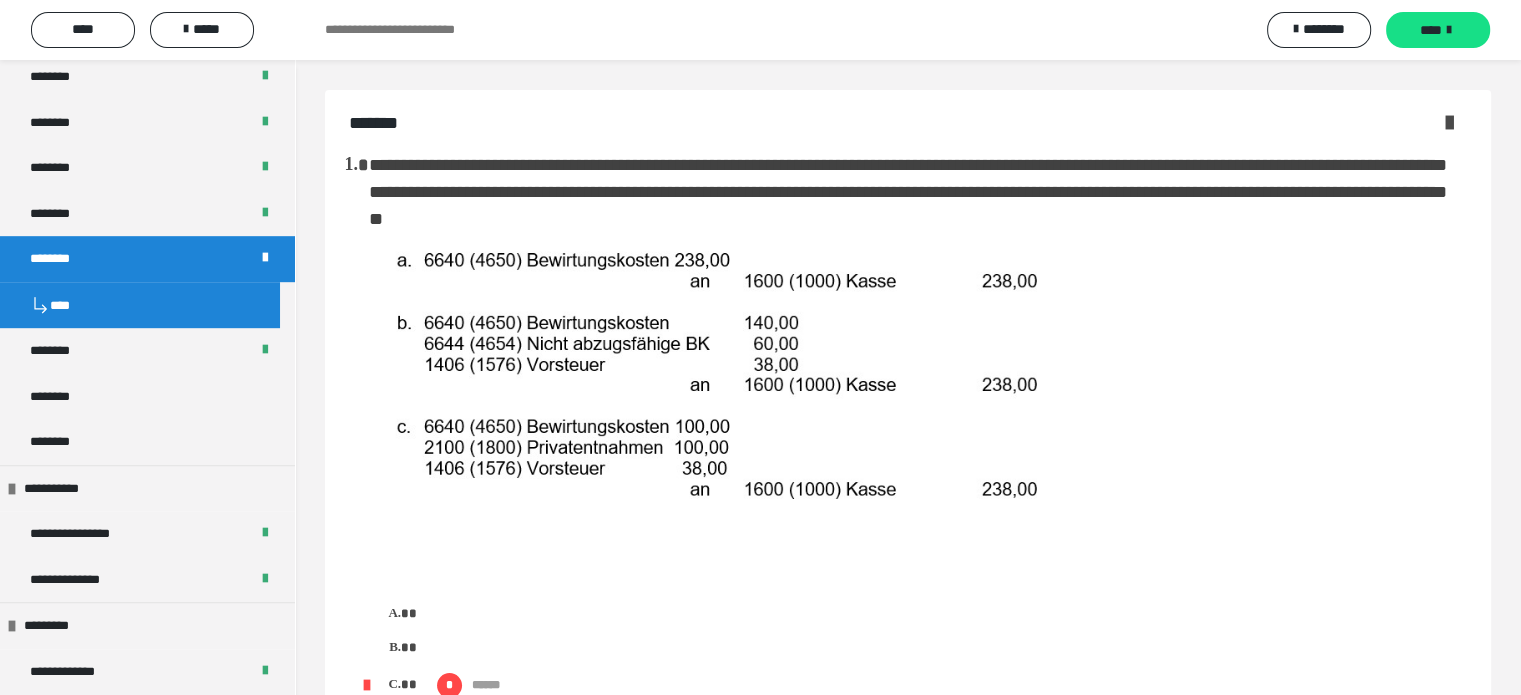 click on "****" at bounding box center (140, 305) 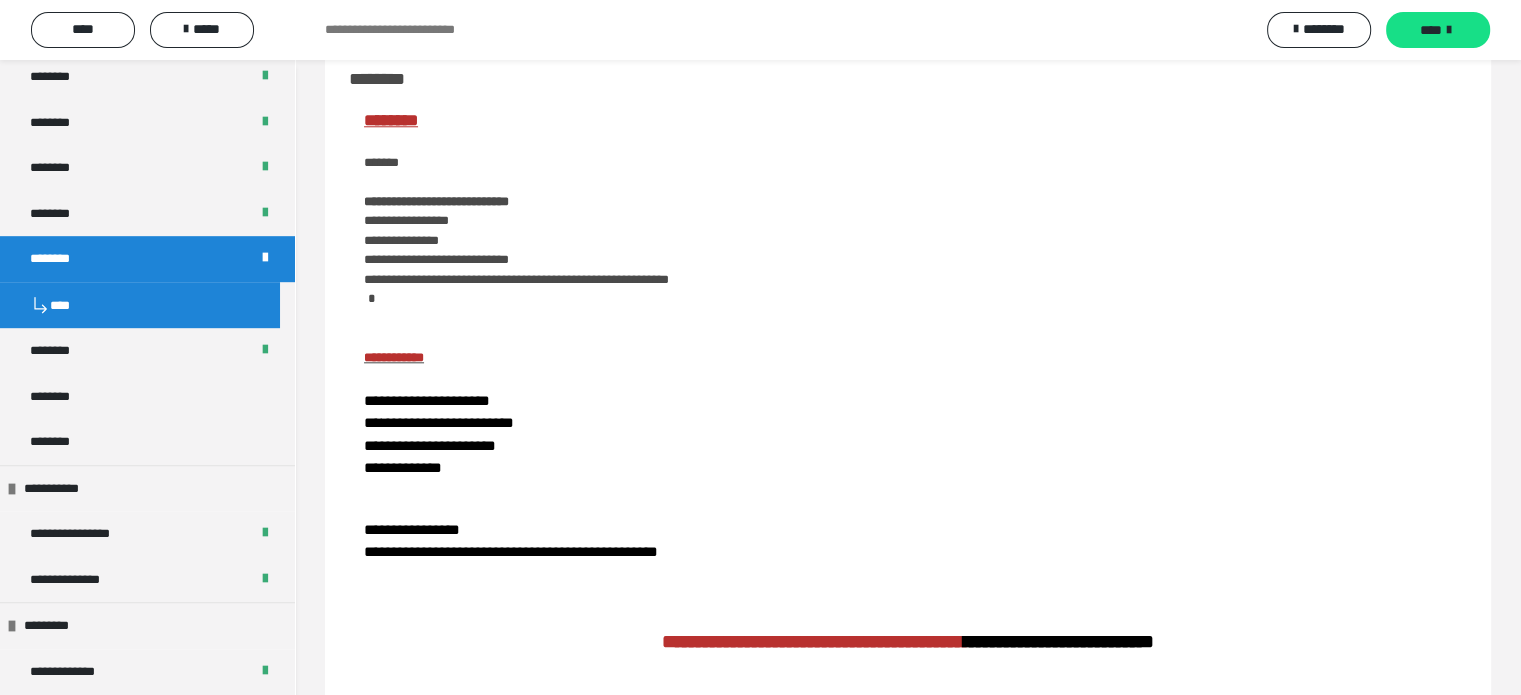 scroll, scrollTop: 1500, scrollLeft: 0, axis: vertical 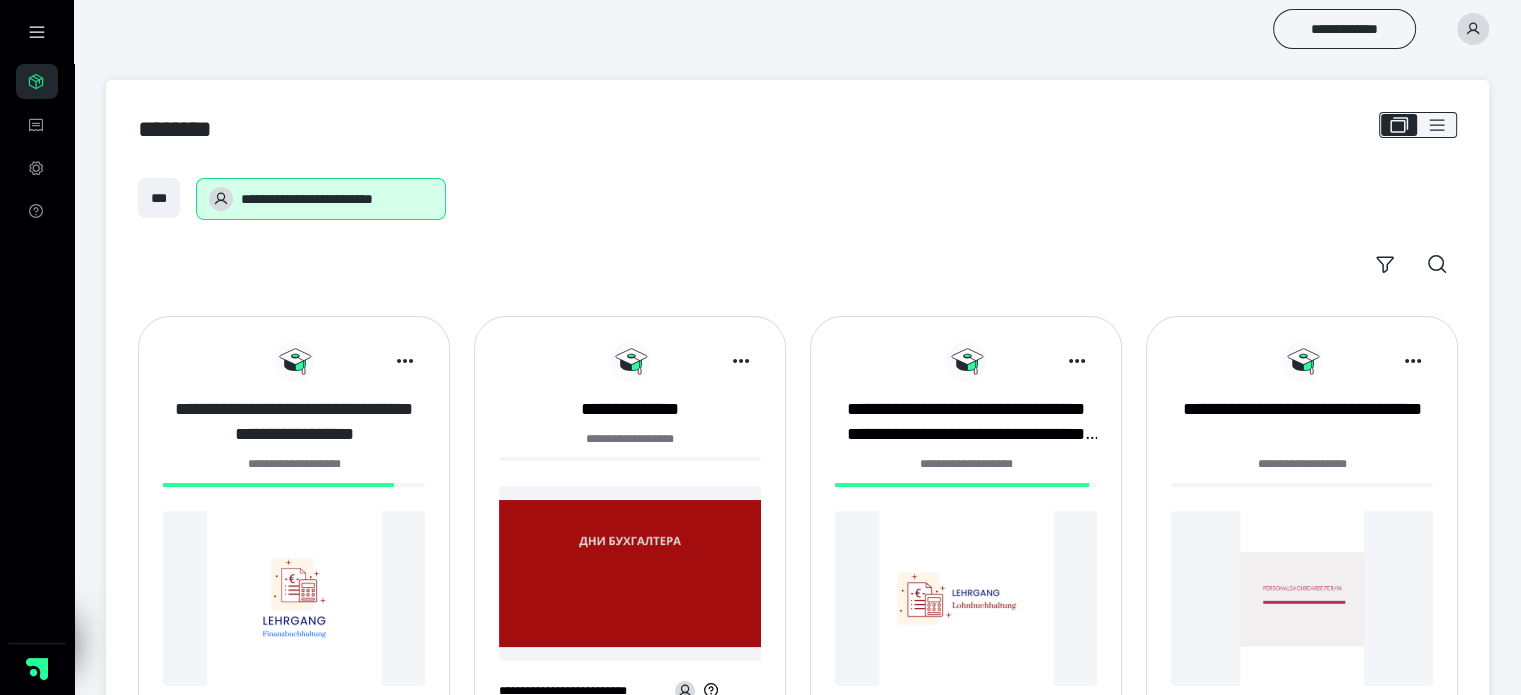 click on "**********" at bounding box center (294, 422) 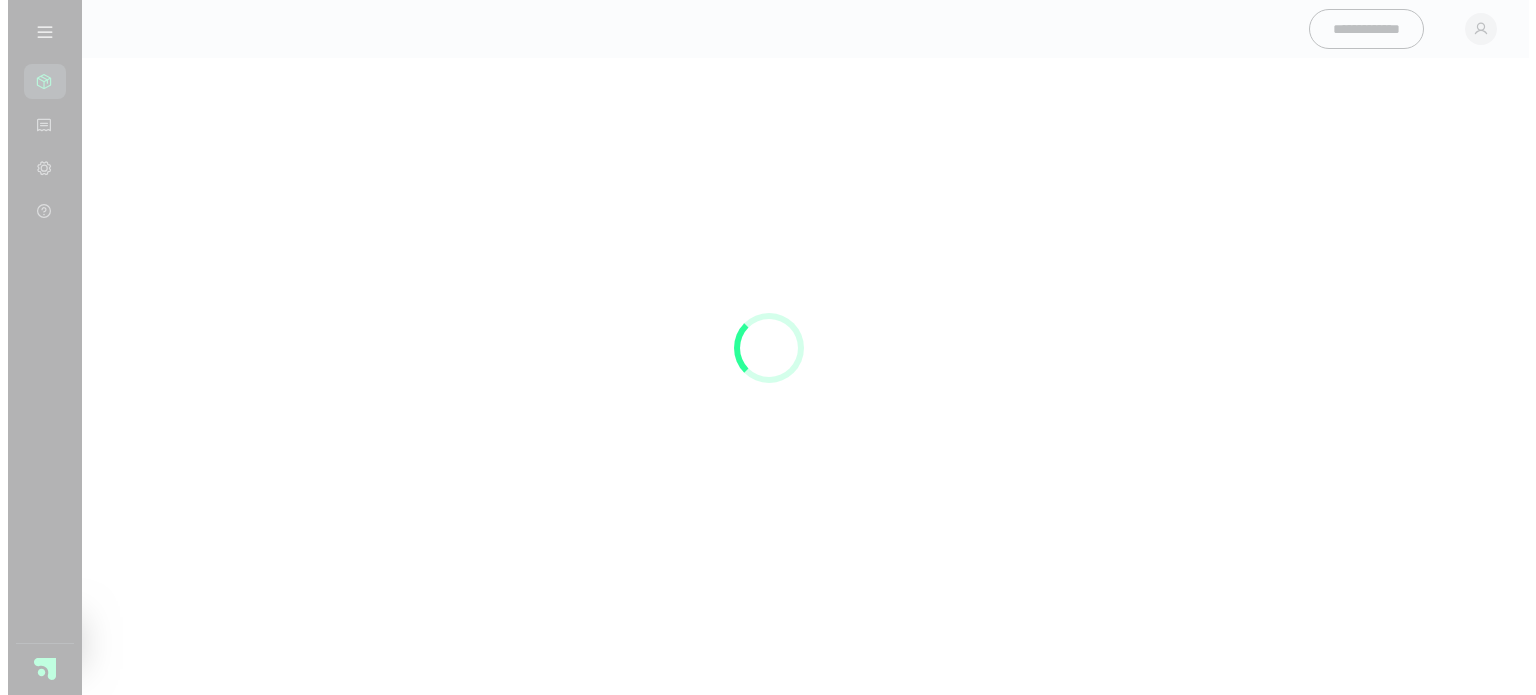 scroll, scrollTop: 0, scrollLeft: 0, axis: both 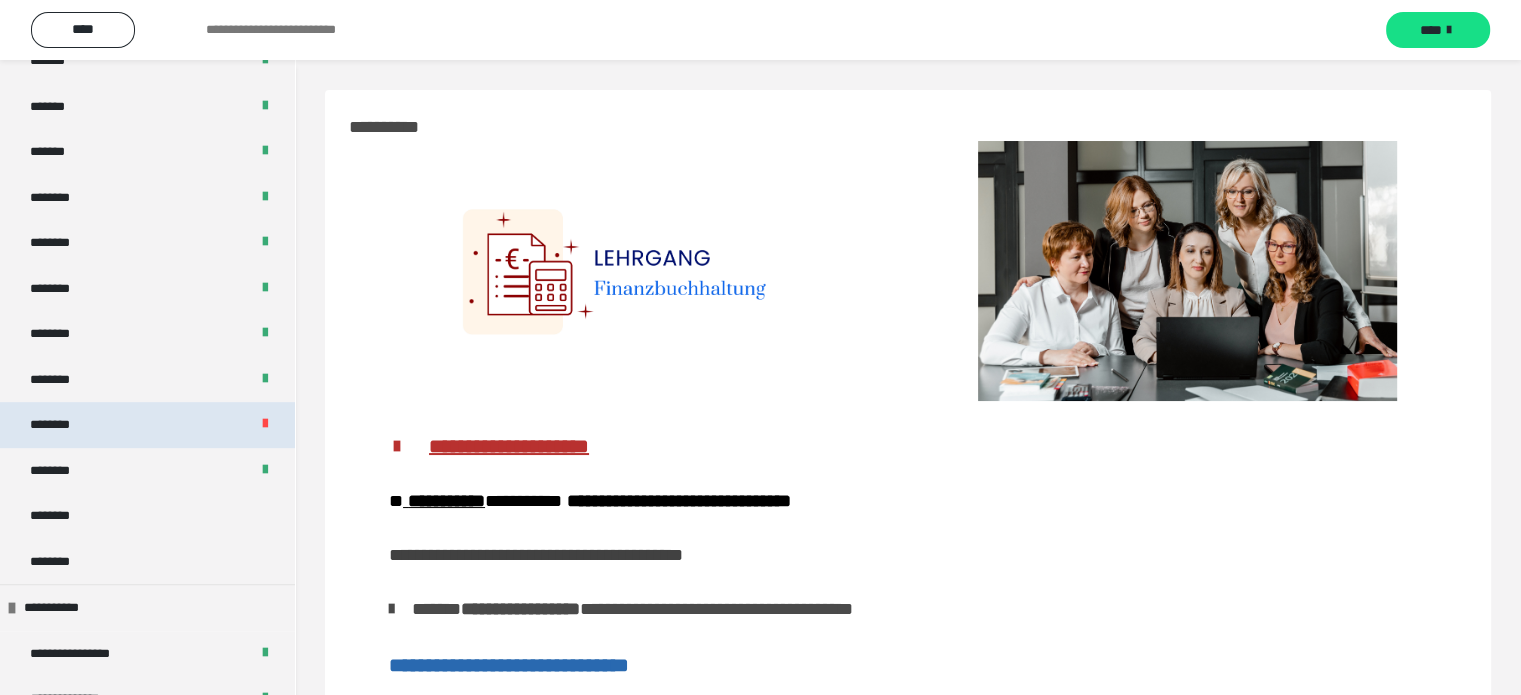 click on "********" at bounding box center (147, 425) 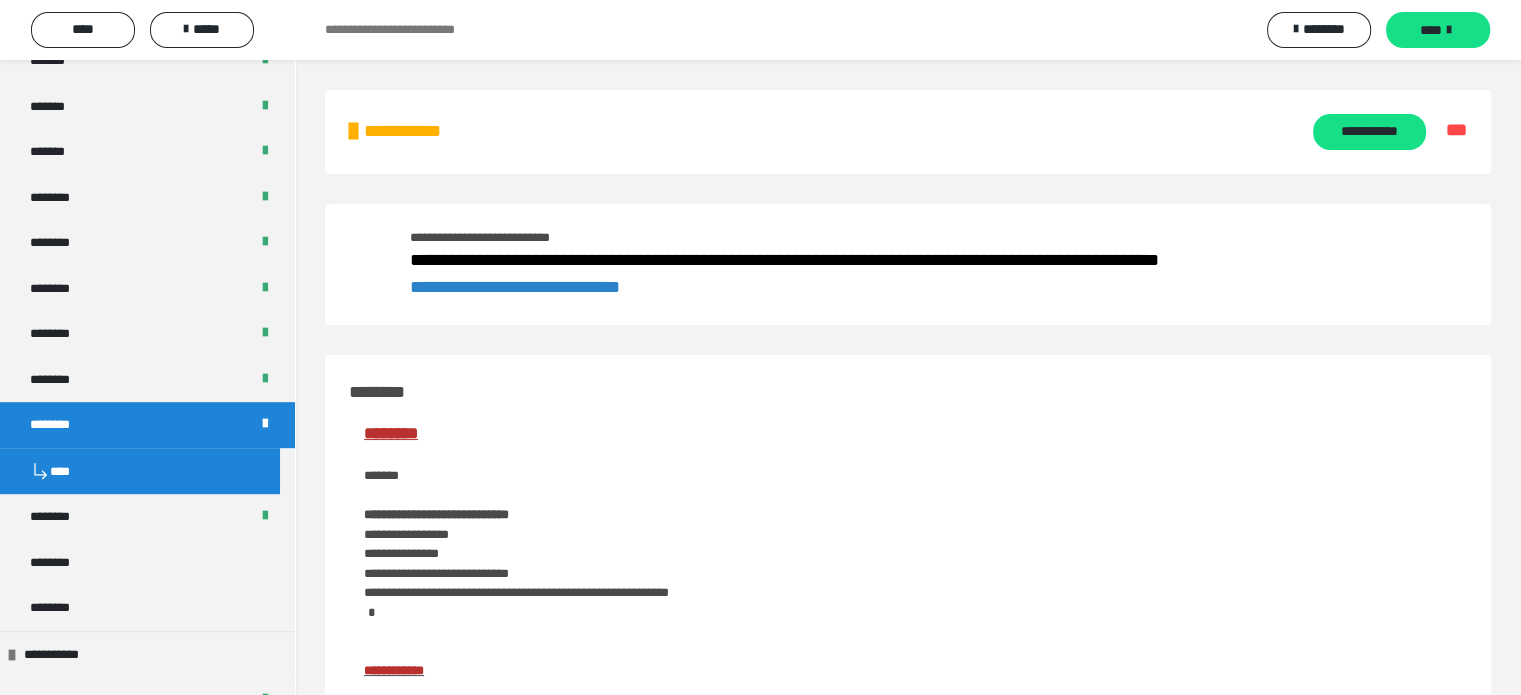 click on "**********" at bounding box center (412, 131) 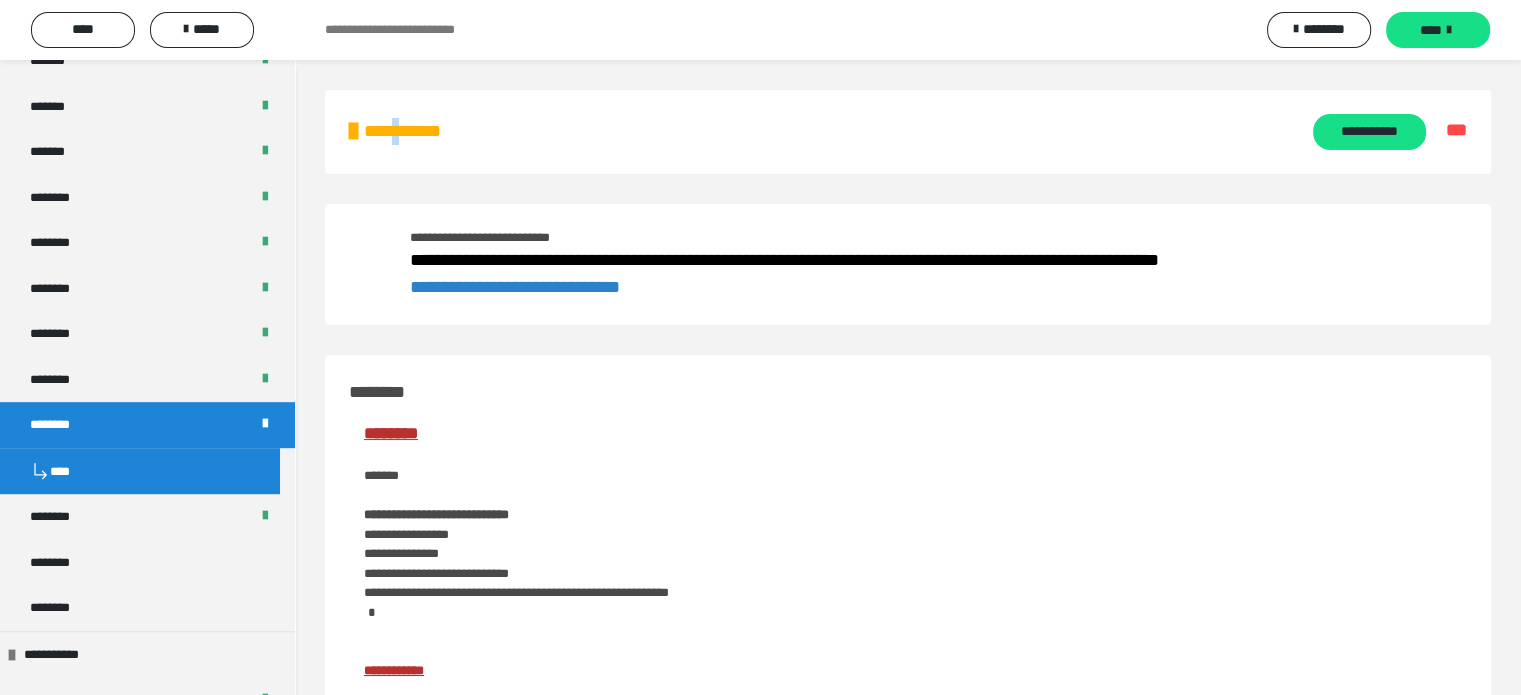 click on "**********" at bounding box center [412, 131] 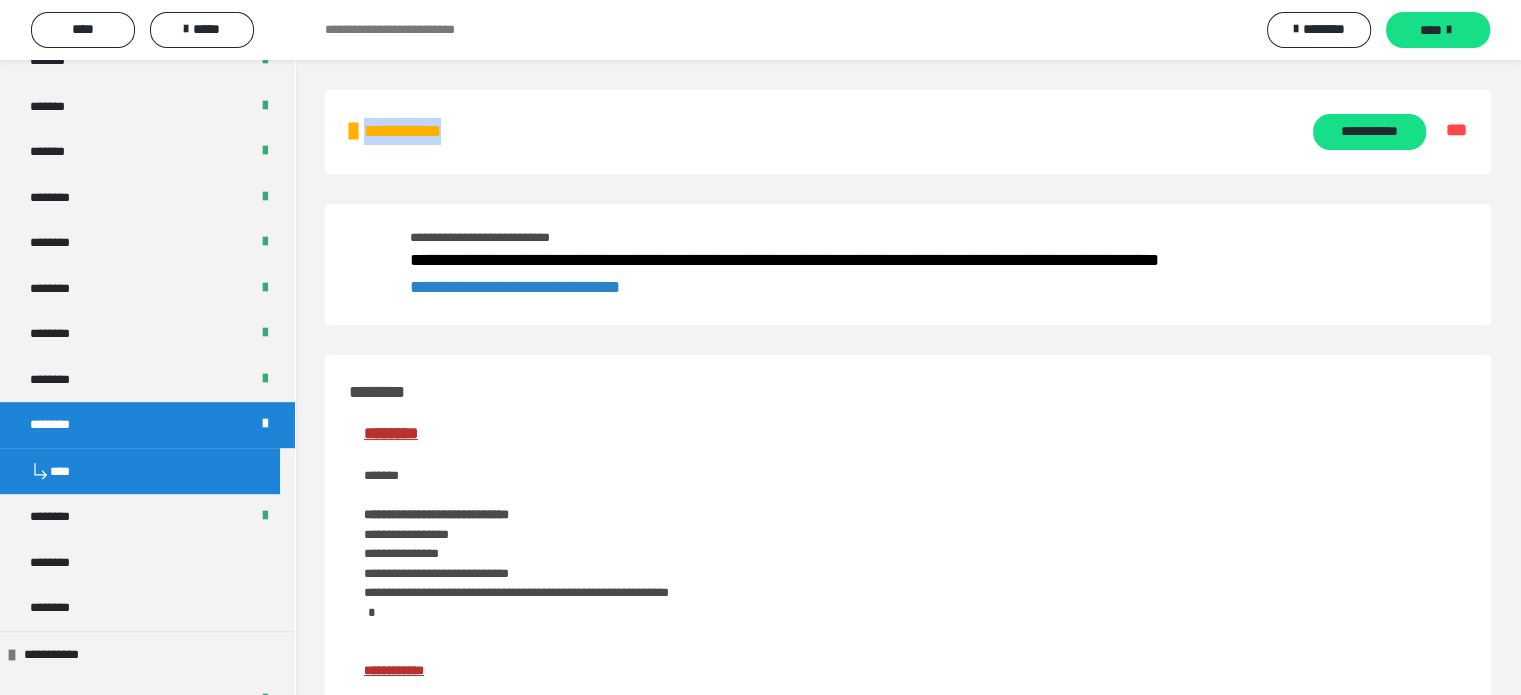 click on "**********" at bounding box center [412, 131] 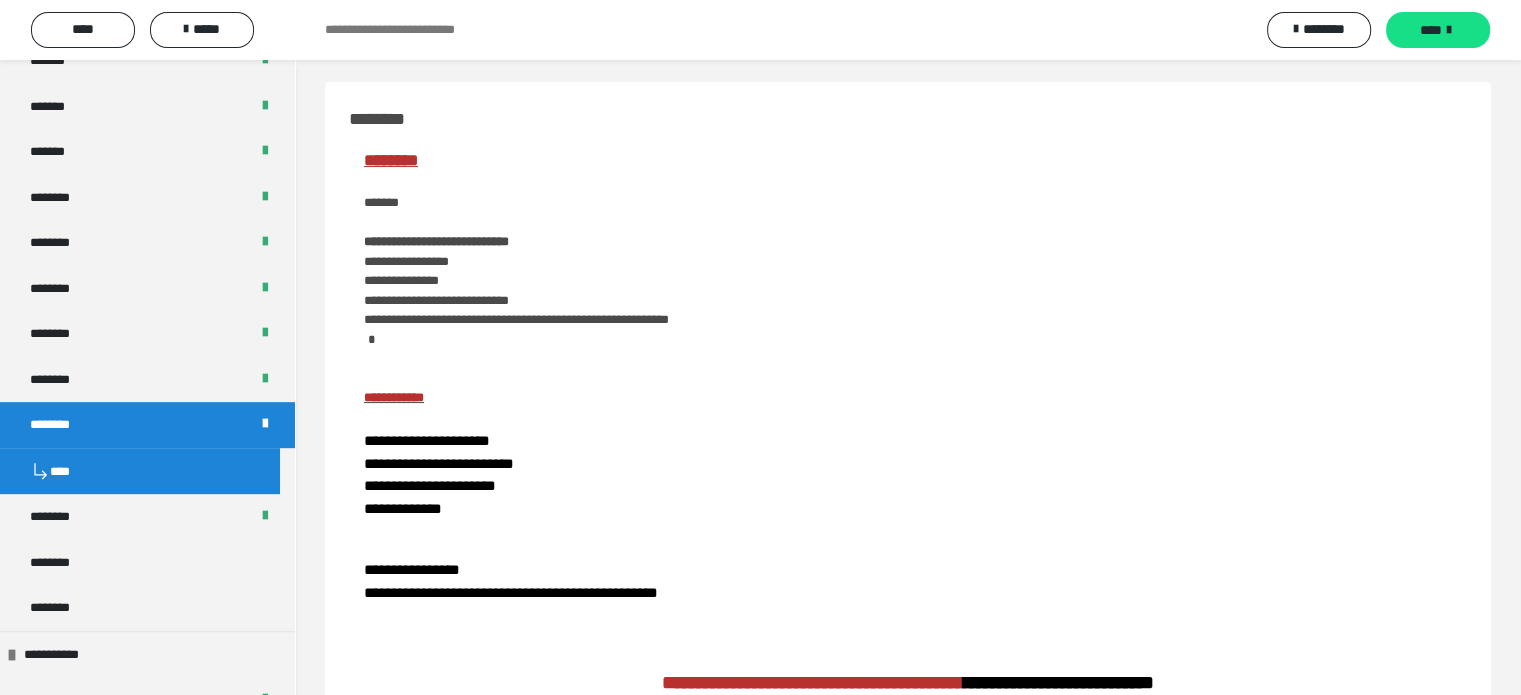 scroll, scrollTop: 0, scrollLeft: 0, axis: both 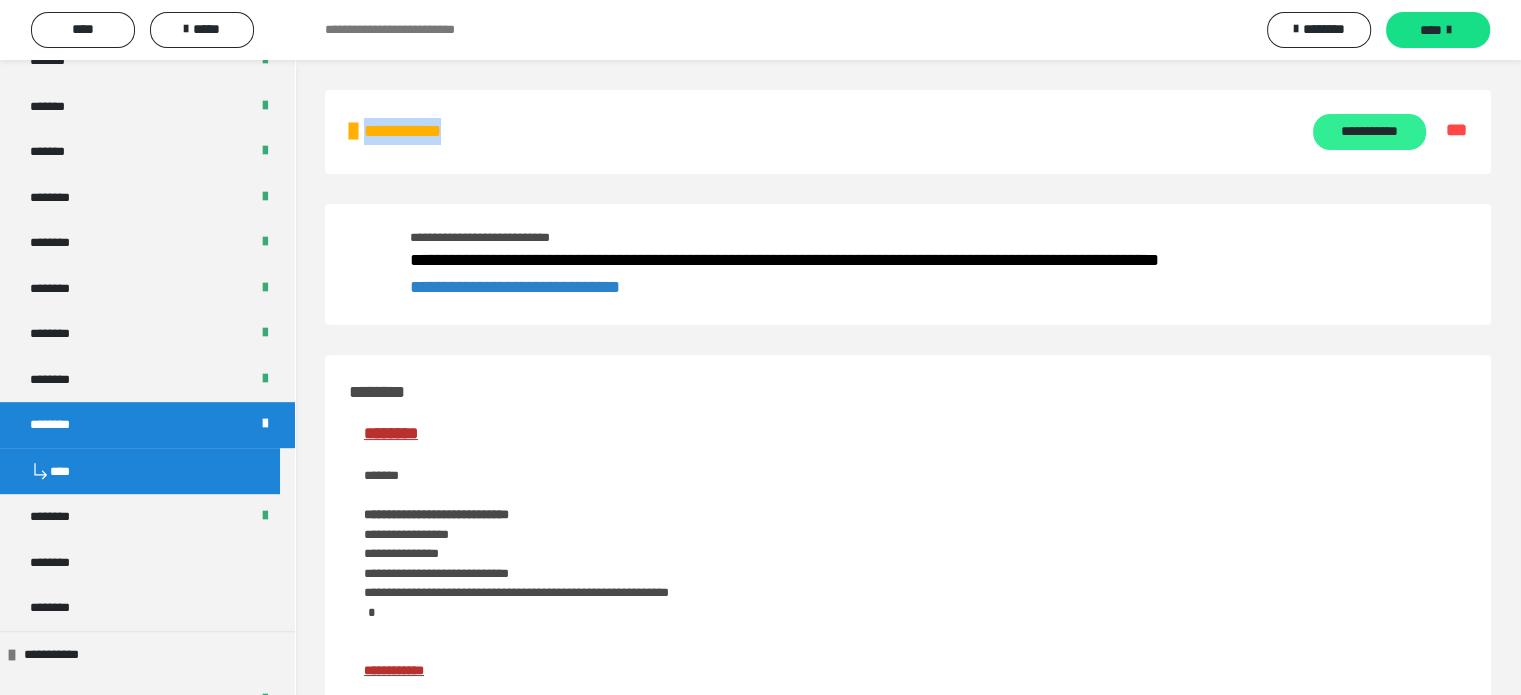 click on "**********" at bounding box center (1369, 132) 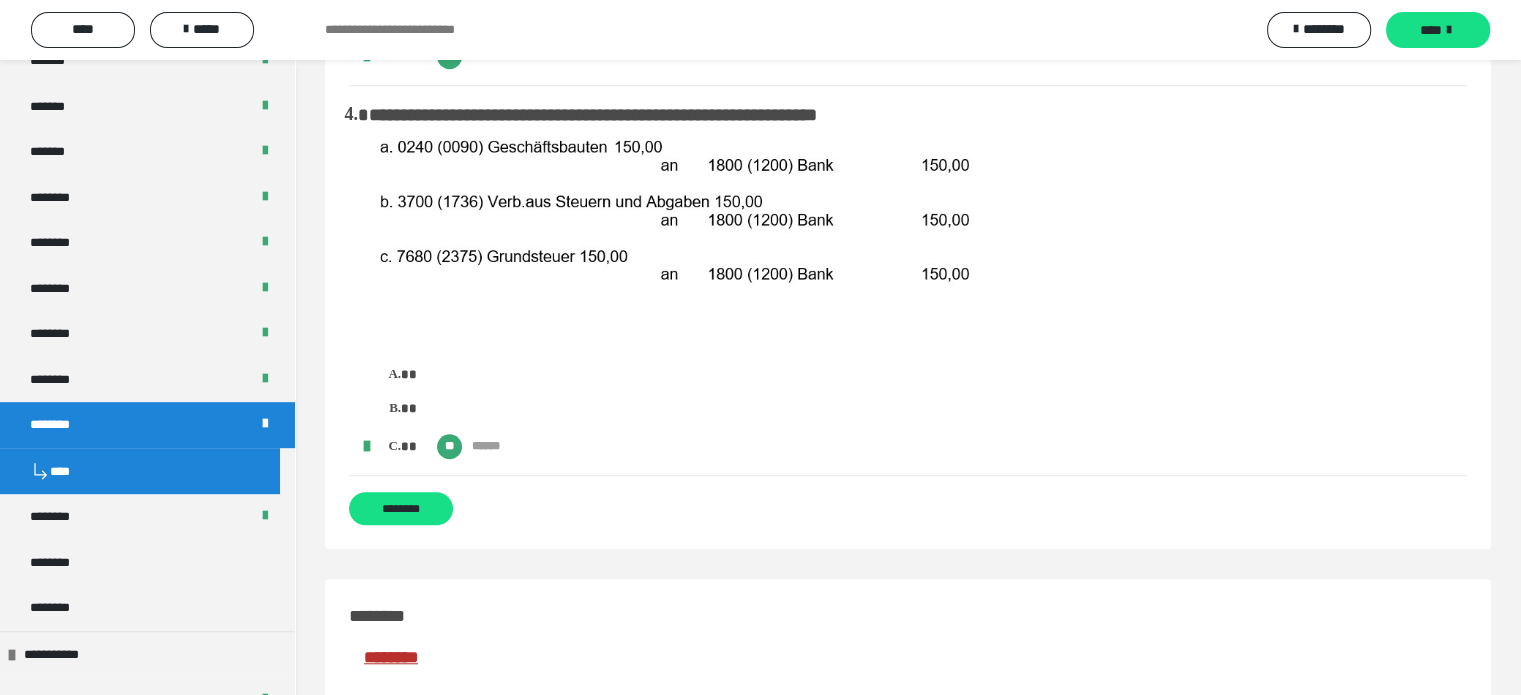 scroll, scrollTop: 1500, scrollLeft: 0, axis: vertical 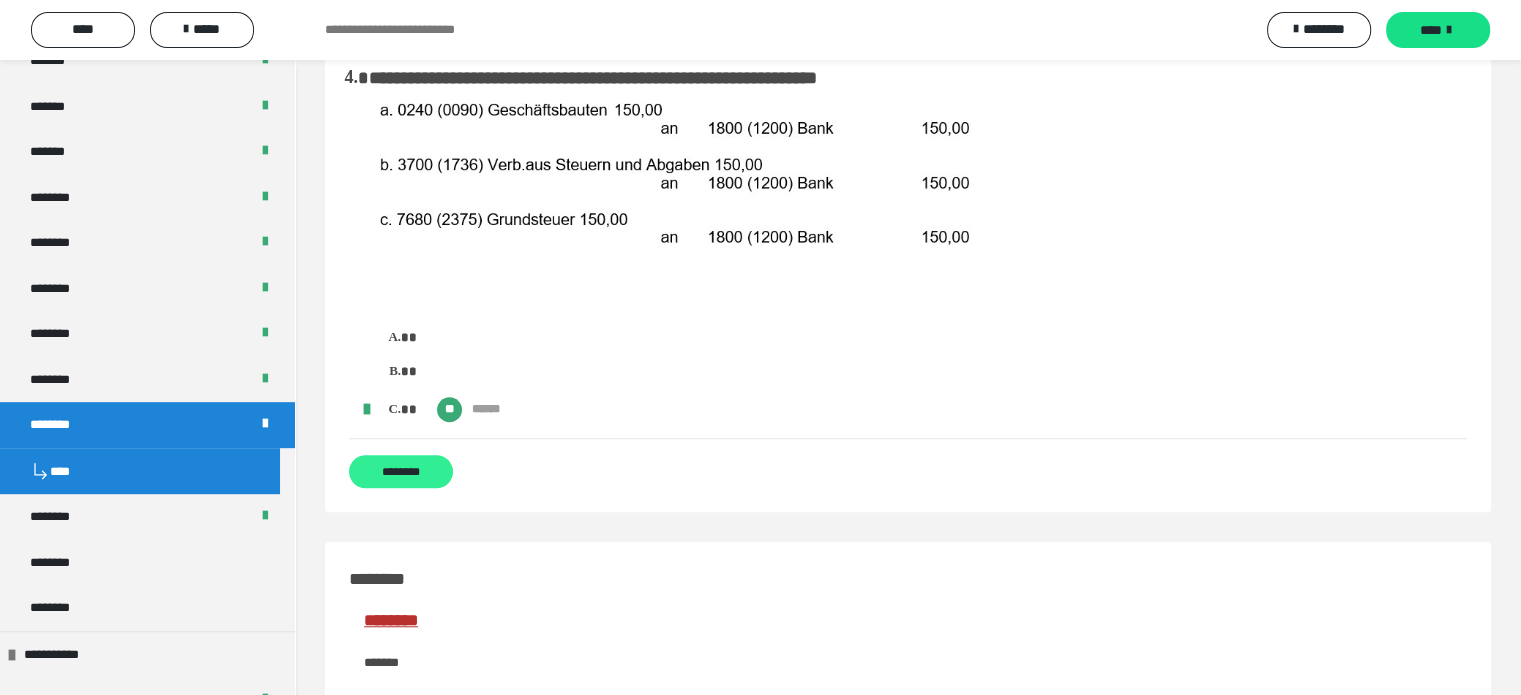 click on "********" at bounding box center [401, 471] 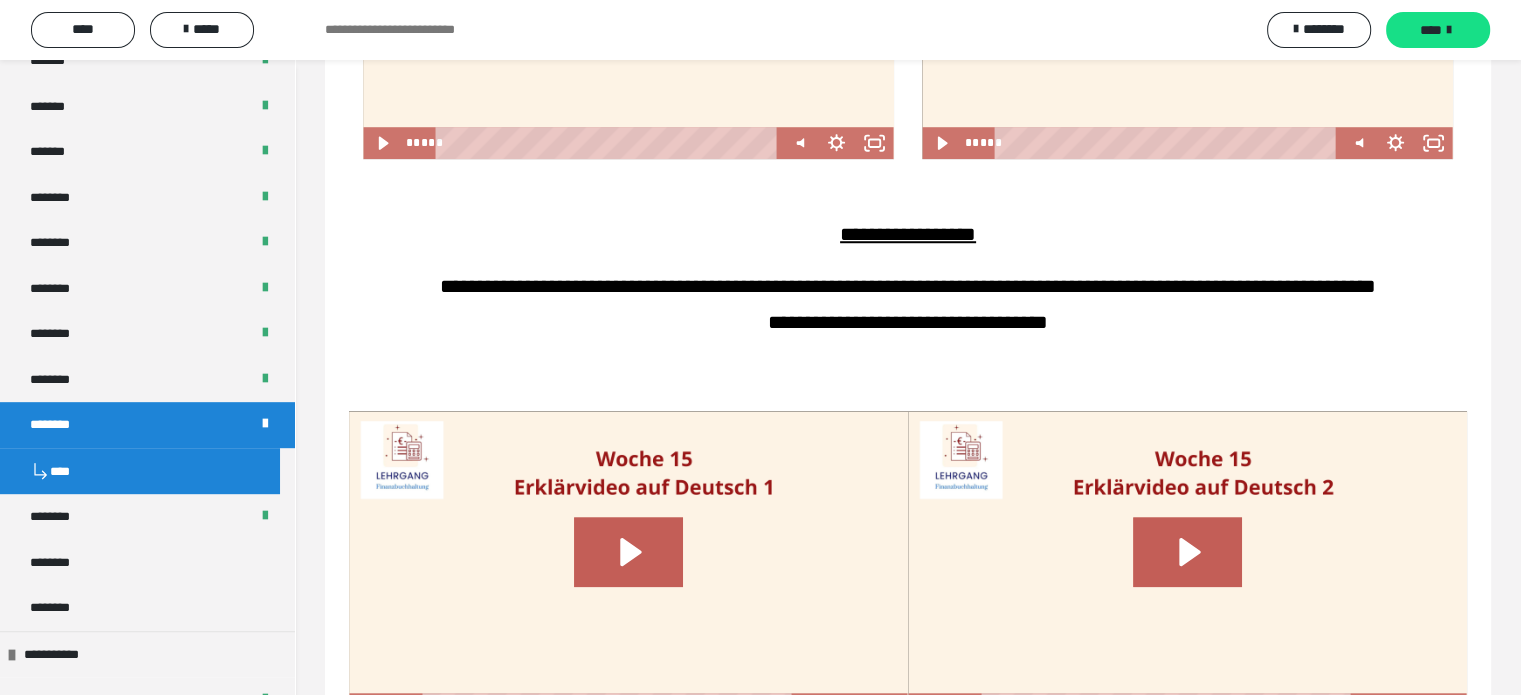 scroll, scrollTop: 0, scrollLeft: 0, axis: both 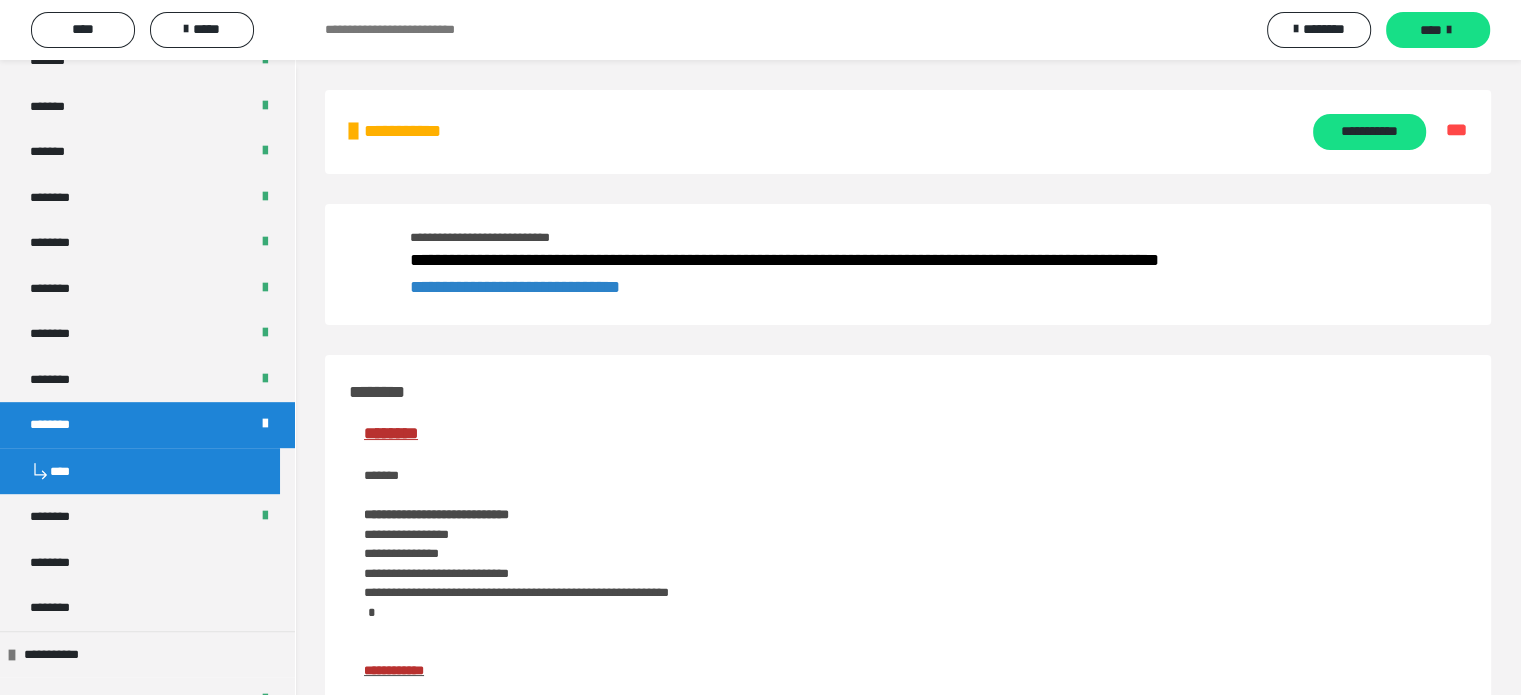 click on "**********" at bounding box center (412, 131) 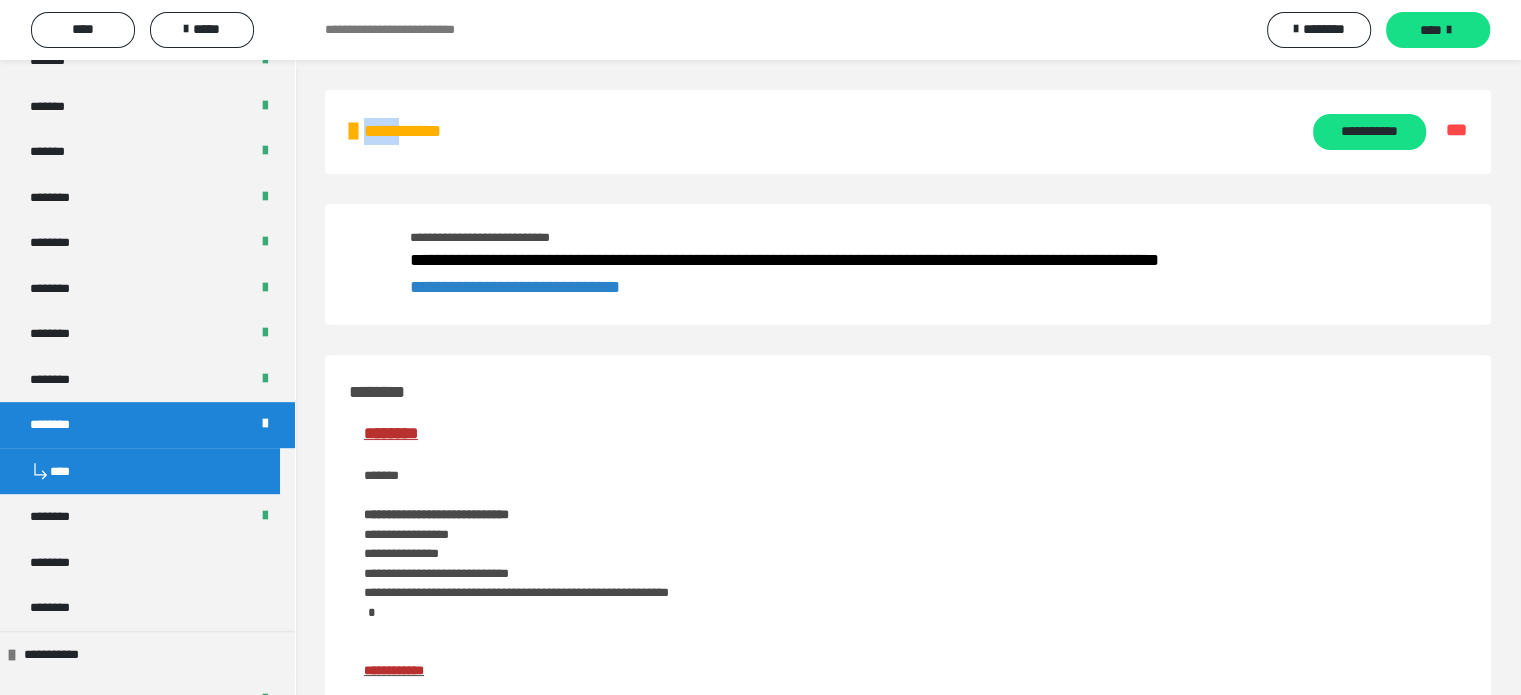 click on "**********" at bounding box center [412, 131] 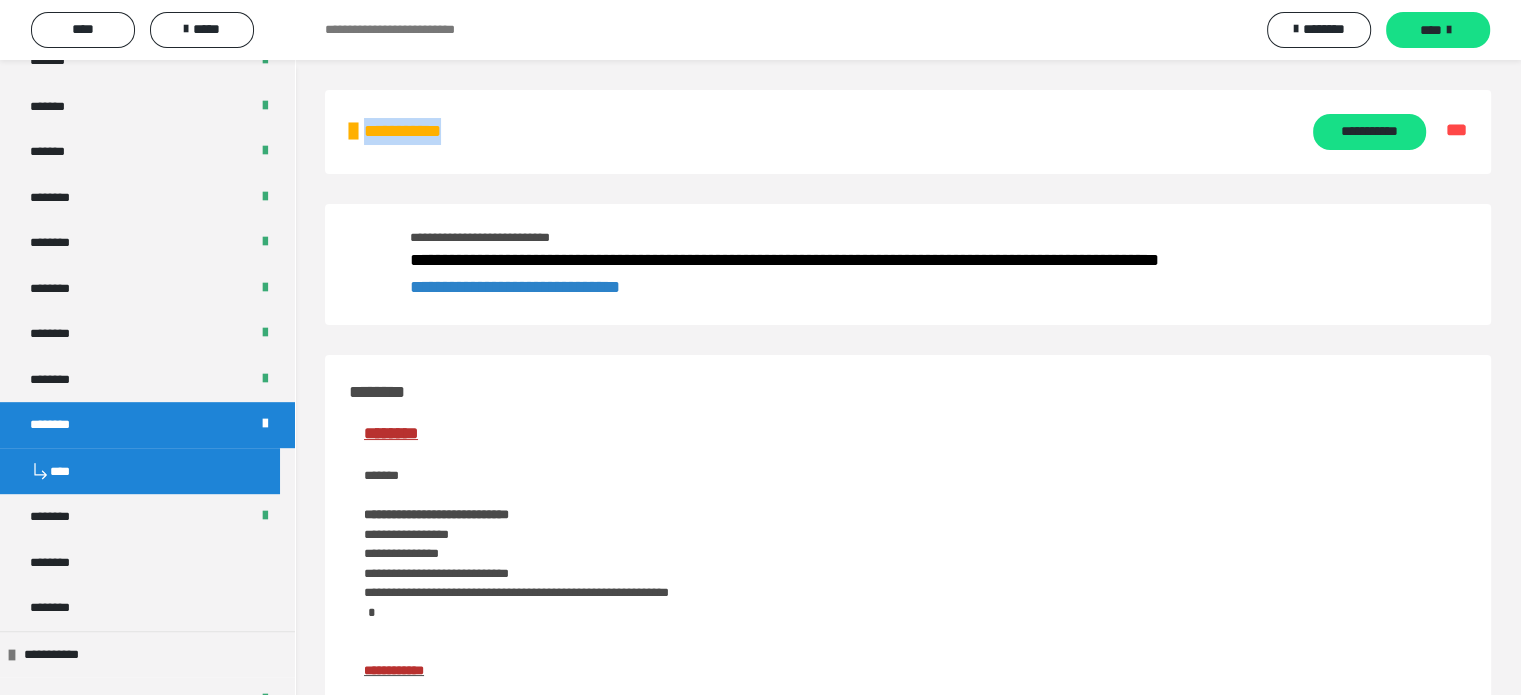 click on "**********" at bounding box center [412, 131] 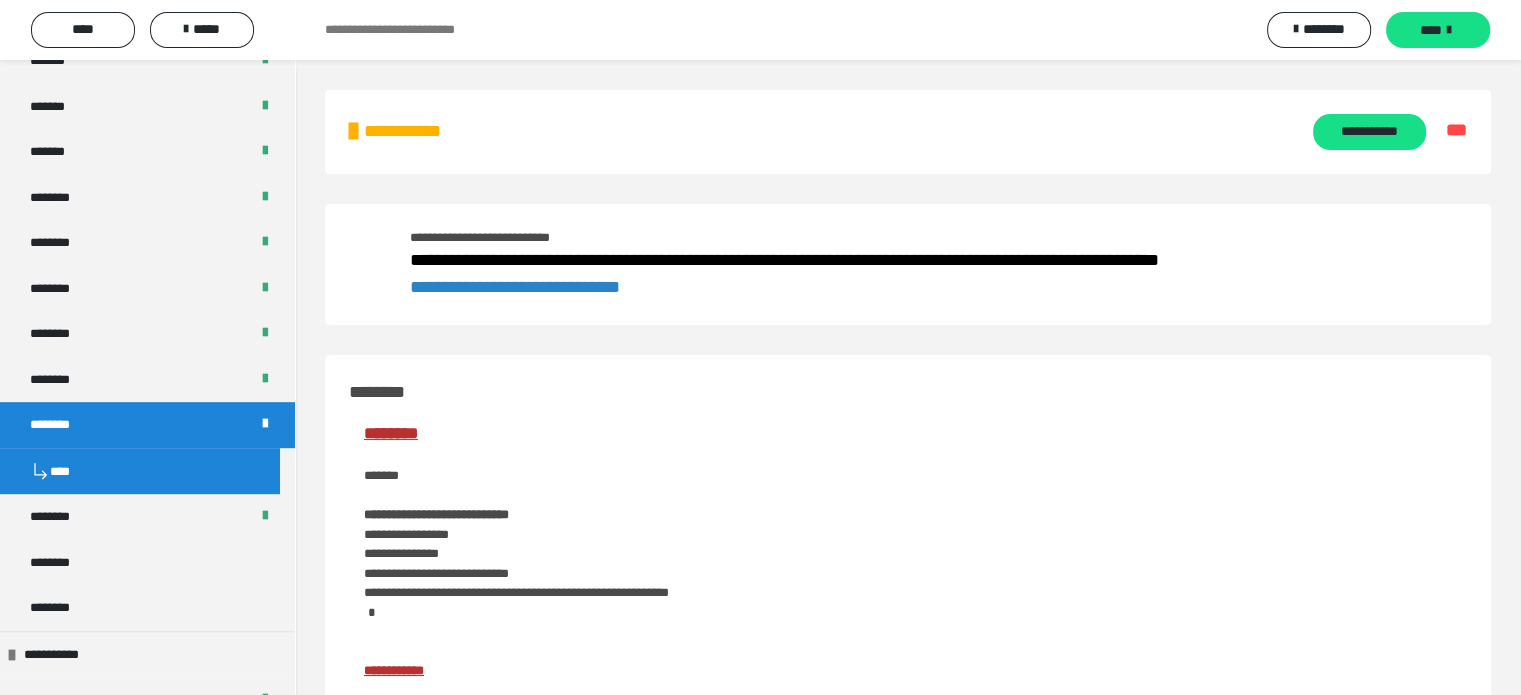 click on "**********" at bounding box center (838, 274) 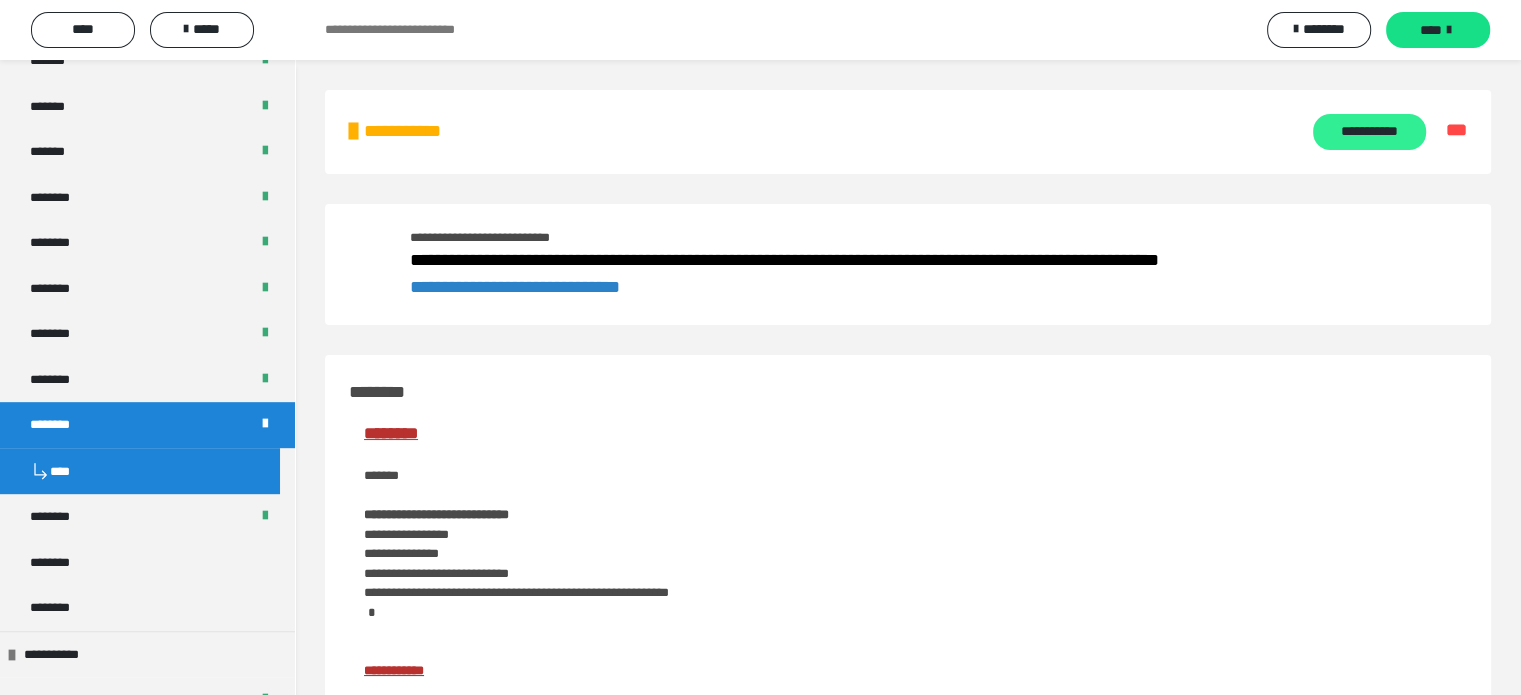 click on "**********" at bounding box center (1369, 132) 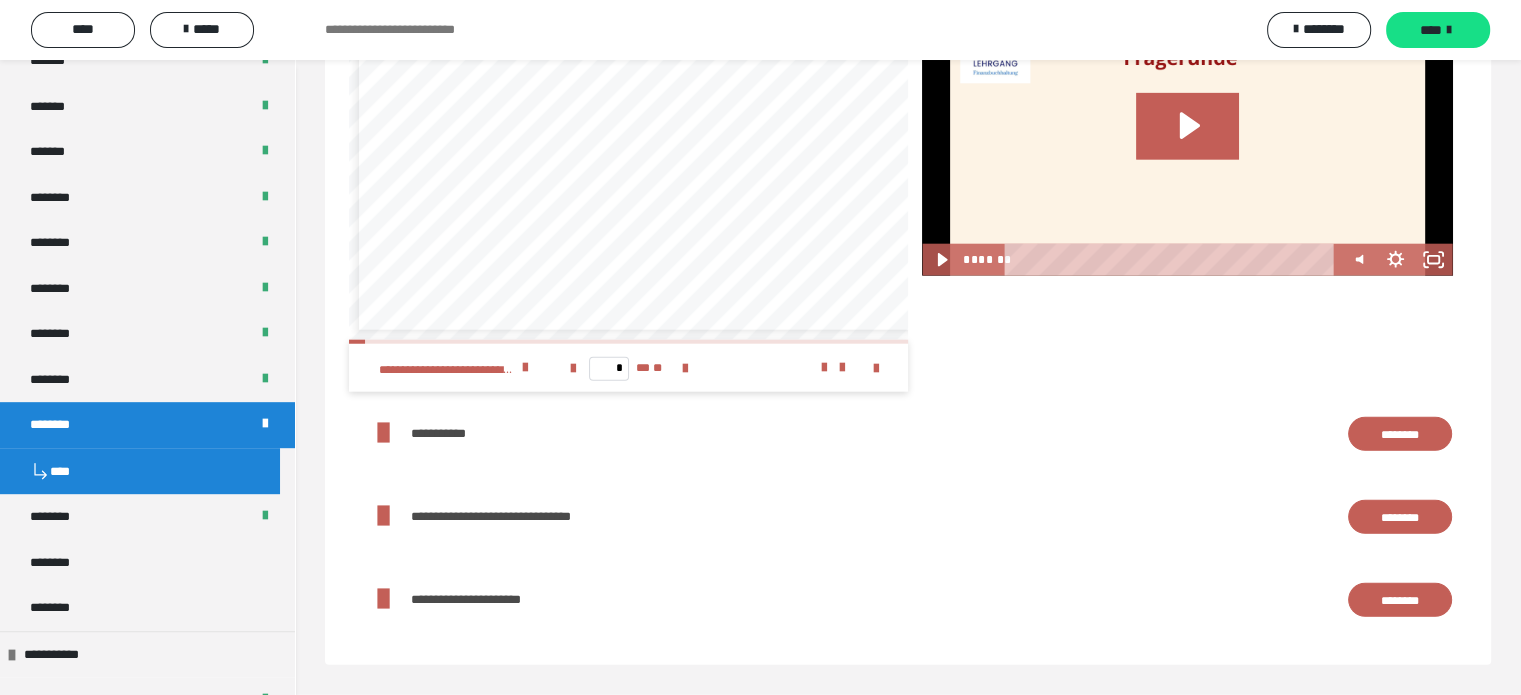 scroll, scrollTop: 5047, scrollLeft: 0, axis: vertical 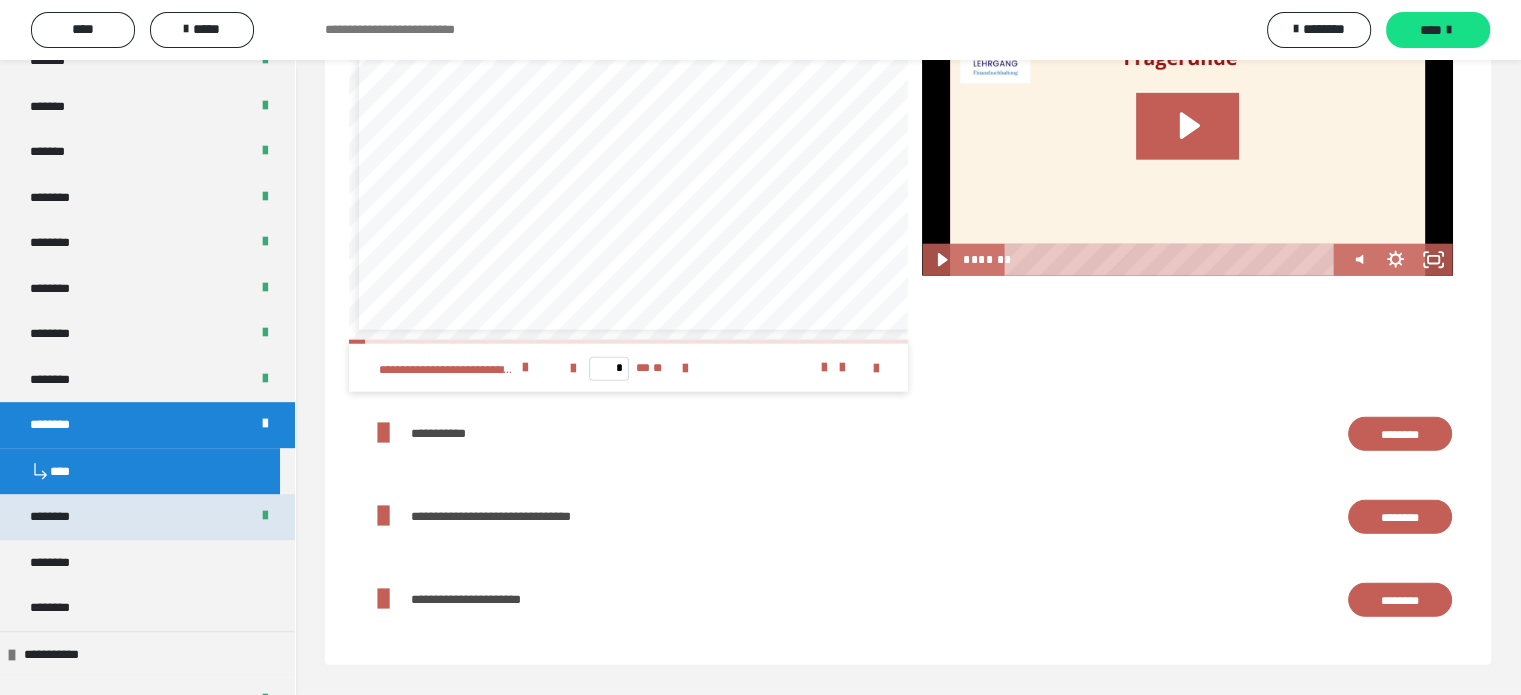 click on "********" at bounding box center [147, 517] 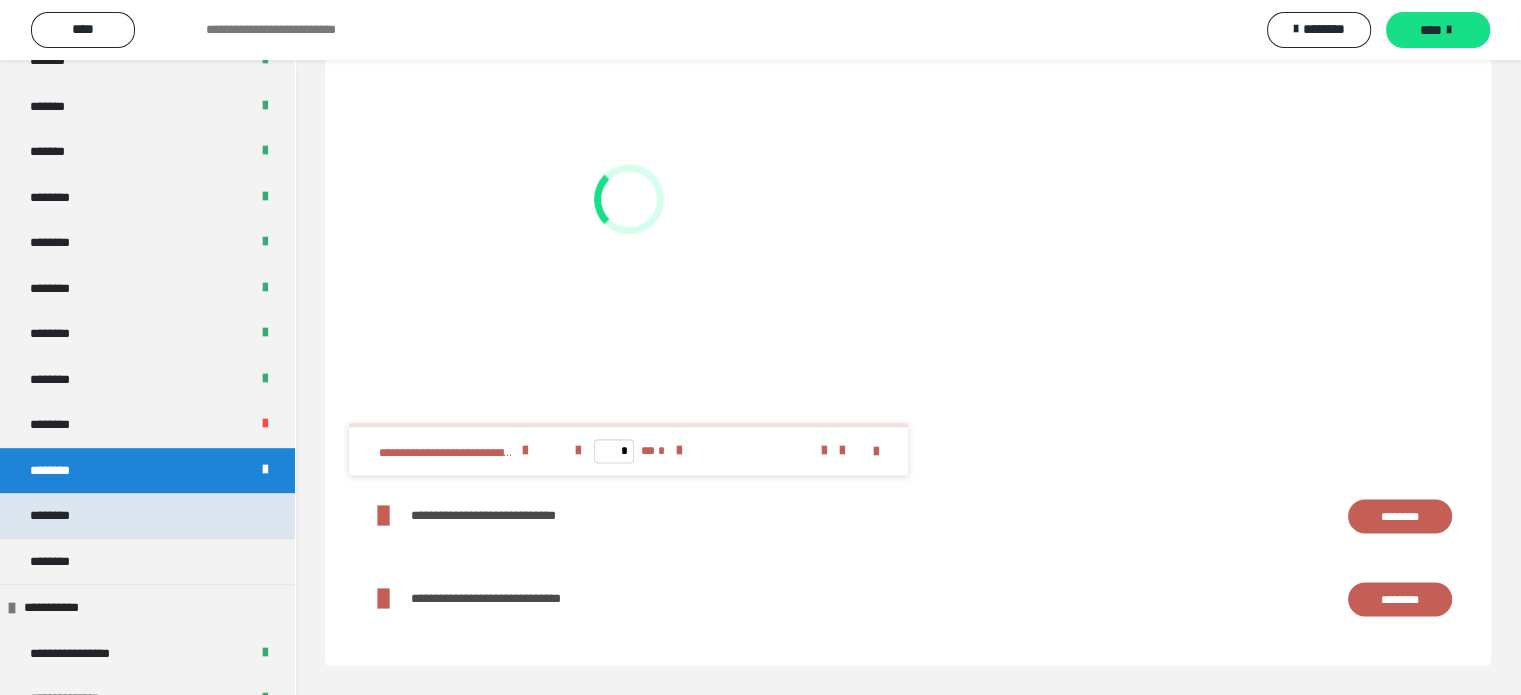 scroll, scrollTop: 2447, scrollLeft: 0, axis: vertical 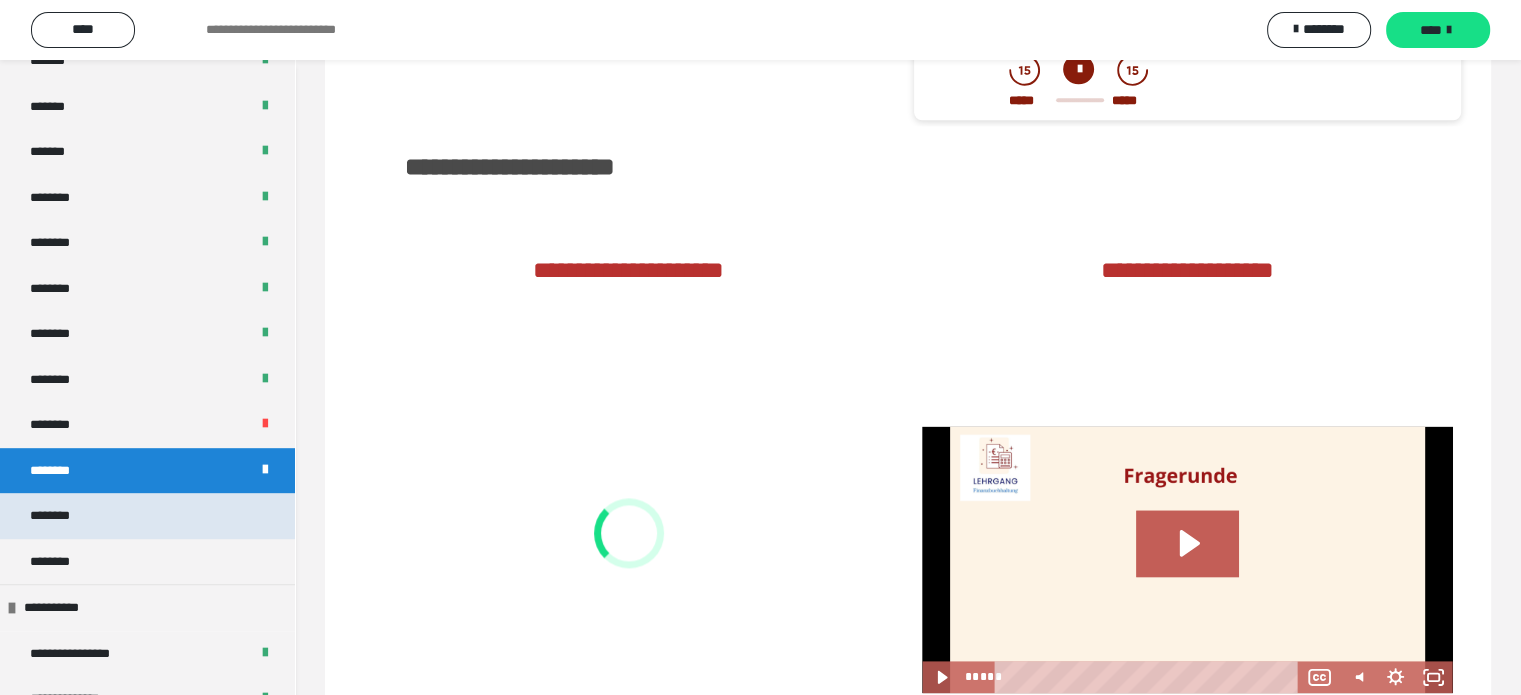 click on "********" at bounding box center [147, 516] 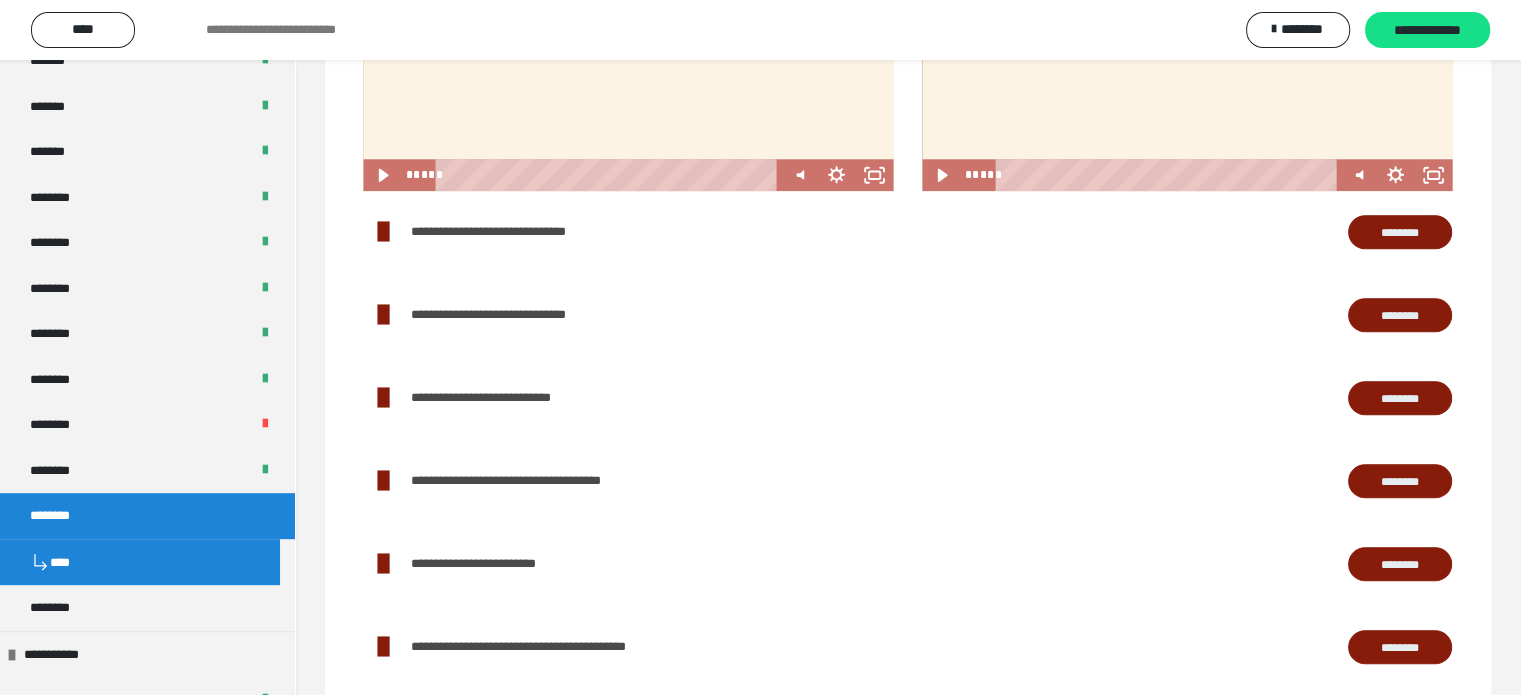 scroll, scrollTop: 1447, scrollLeft: 0, axis: vertical 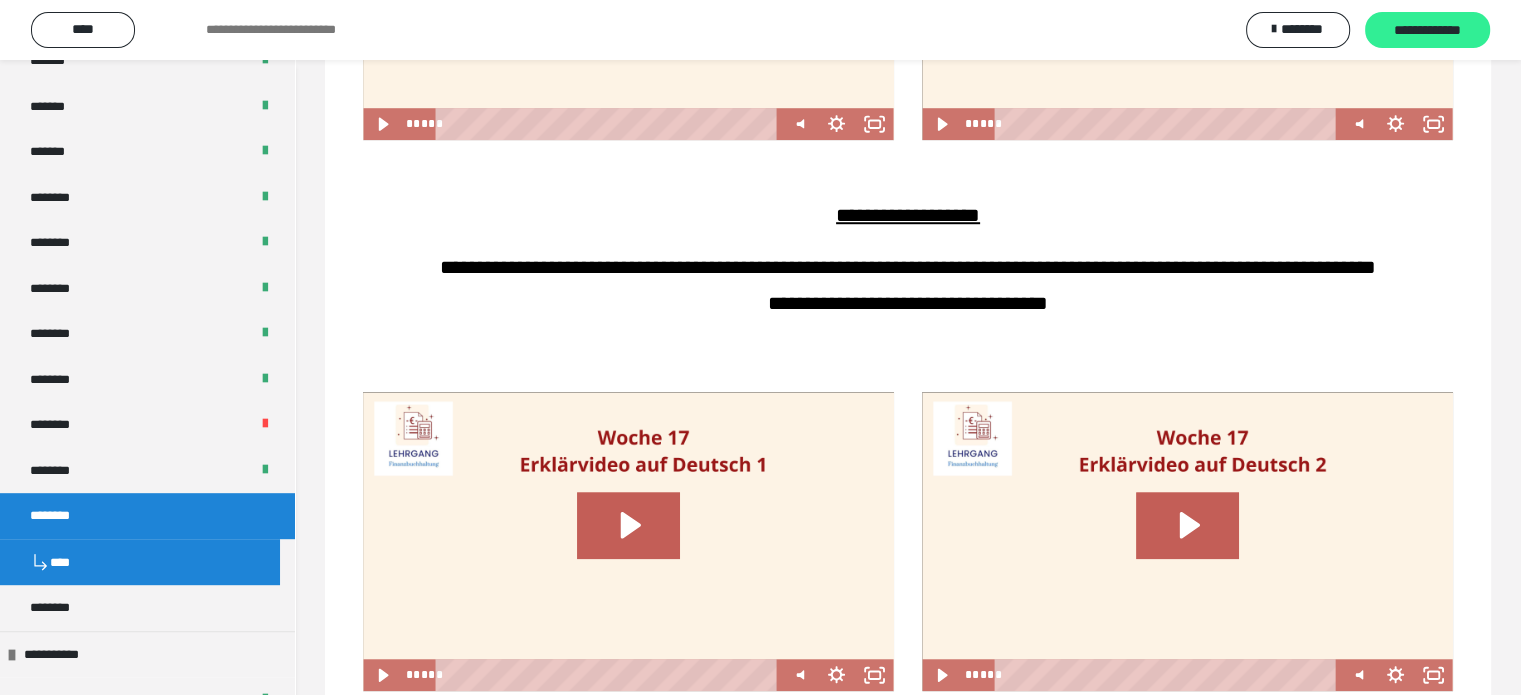 click on "**********" at bounding box center (1427, 31) 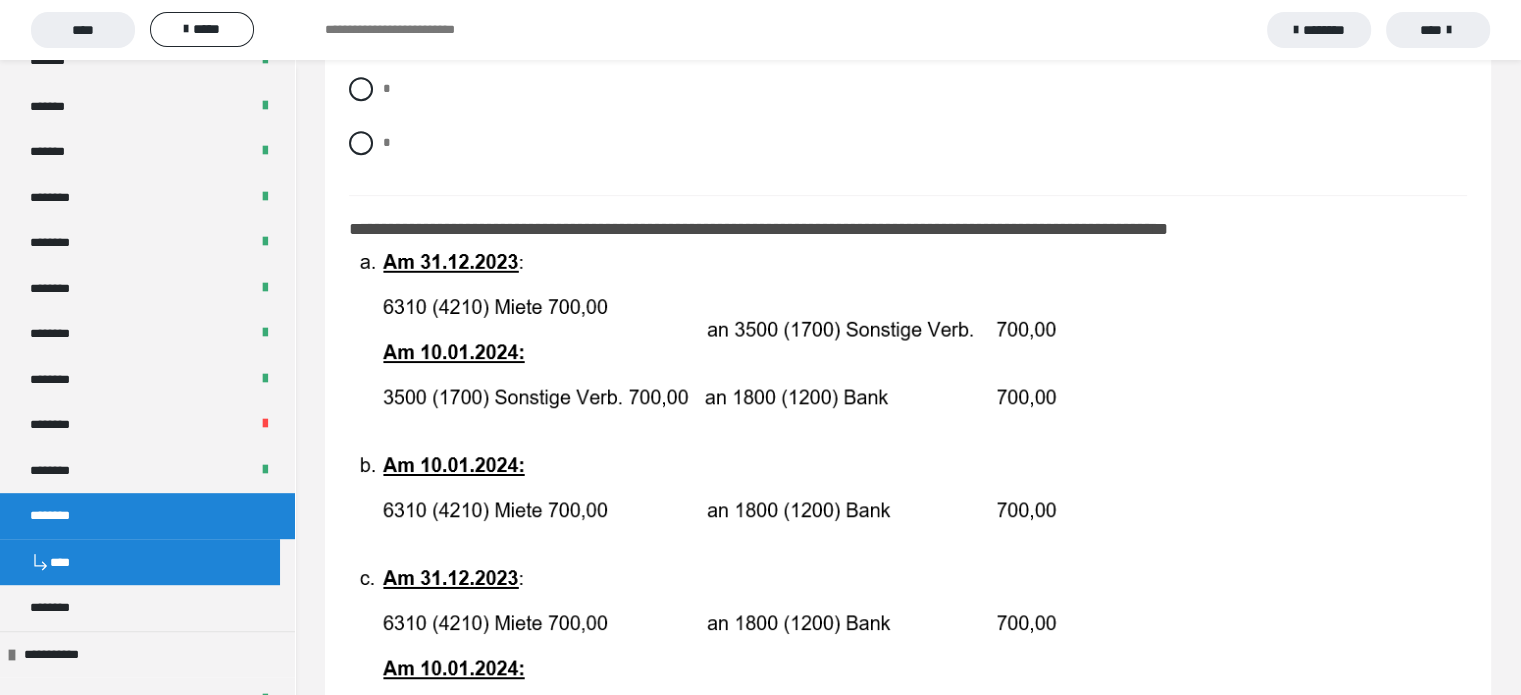 scroll, scrollTop: 166, scrollLeft: 0, axis: vertical 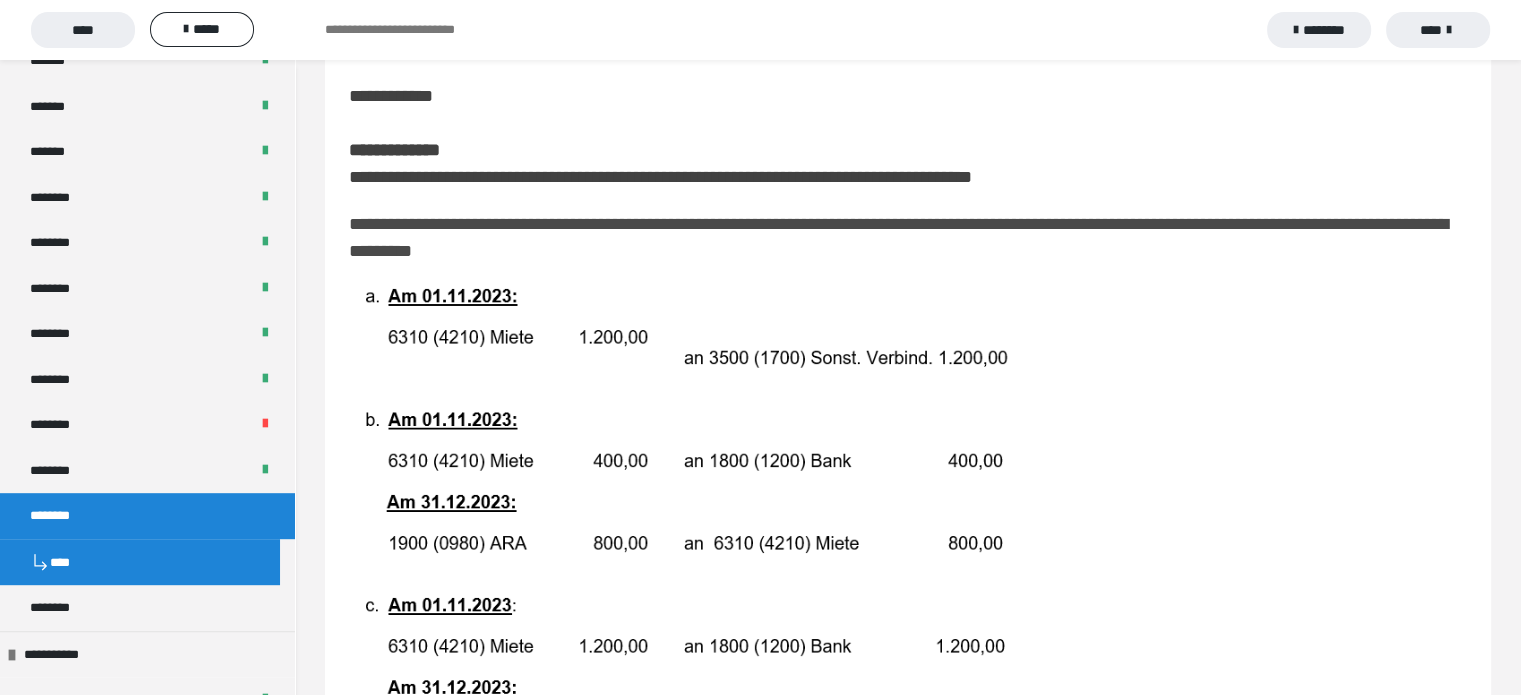 click on "**********" at bounding box center [908, 2241] 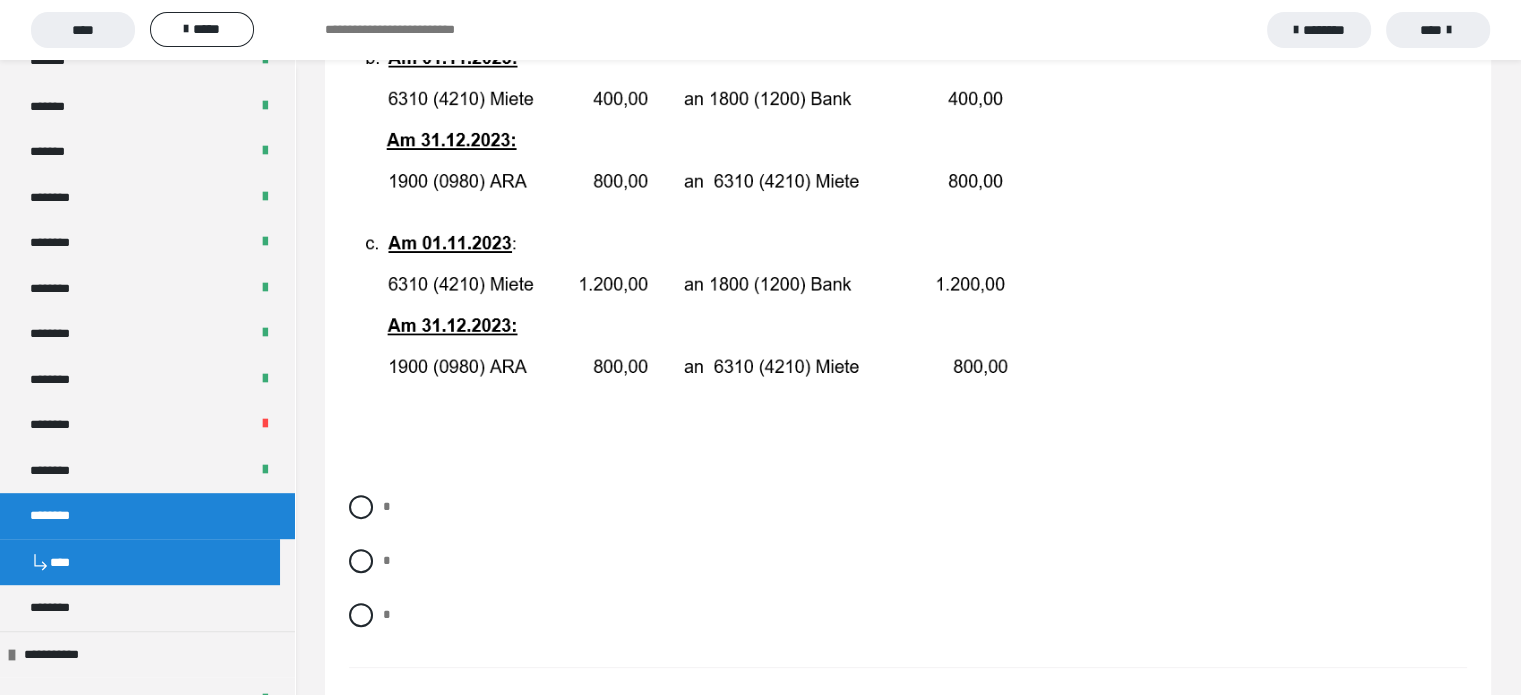 scroll, scrollTop: 666, scrollLeft: 0, axis: vertical 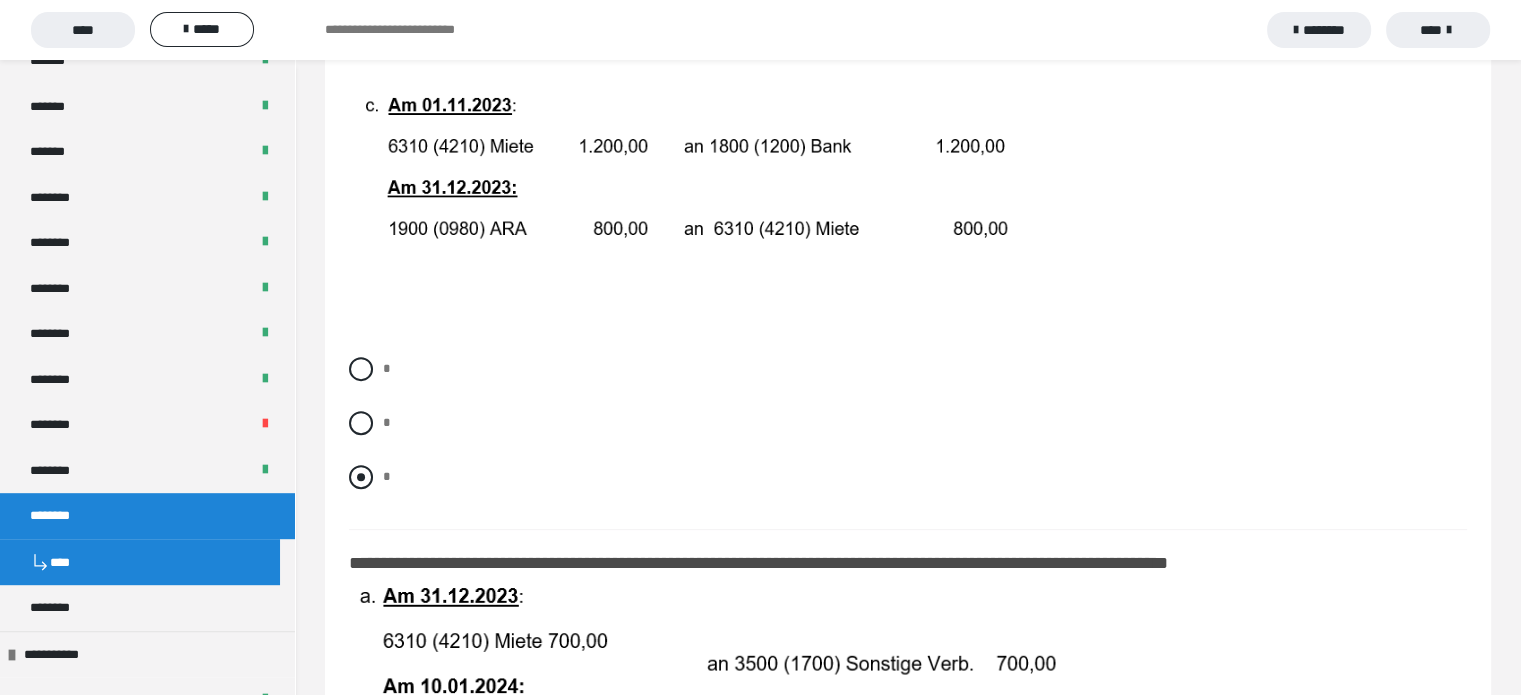 click at bounding box center [361, 477] 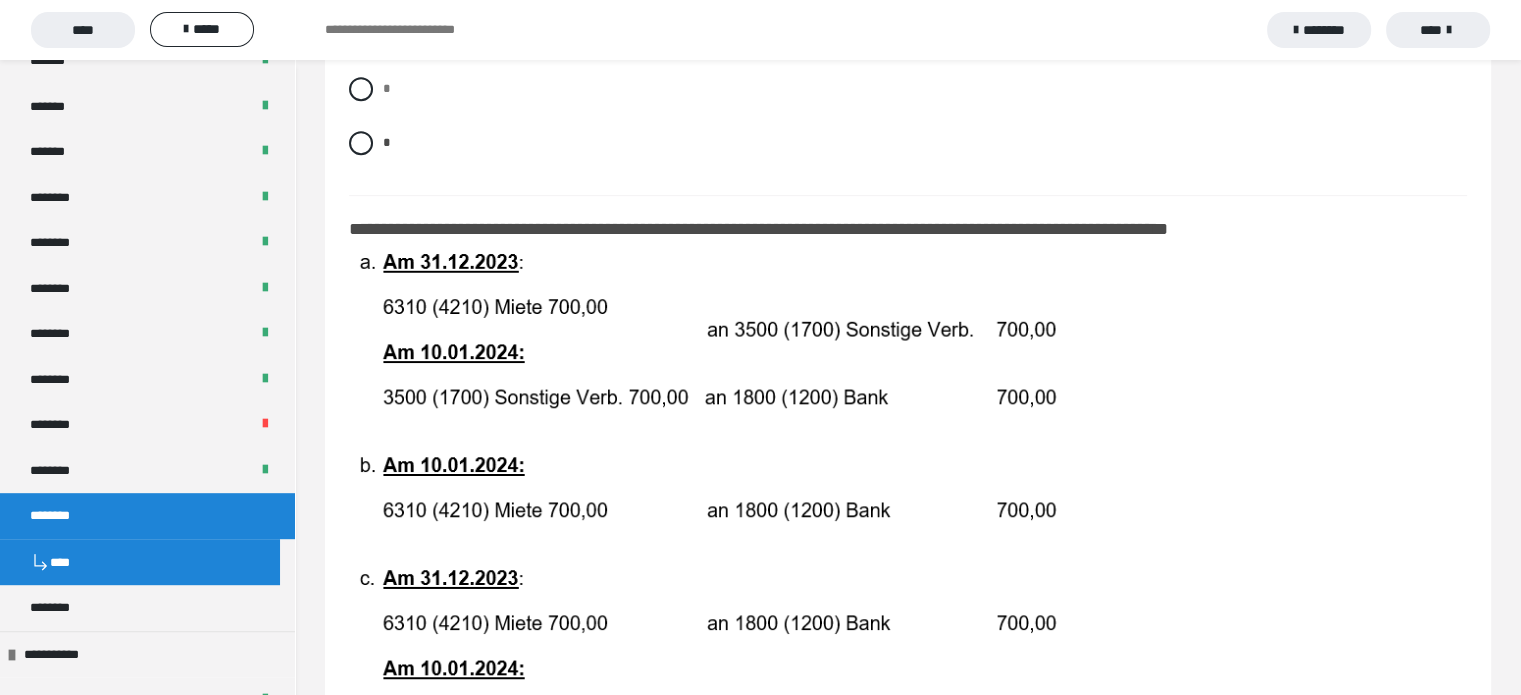 scroll, scrollTop: 1166, scrollLeft: 0, axis: vertical 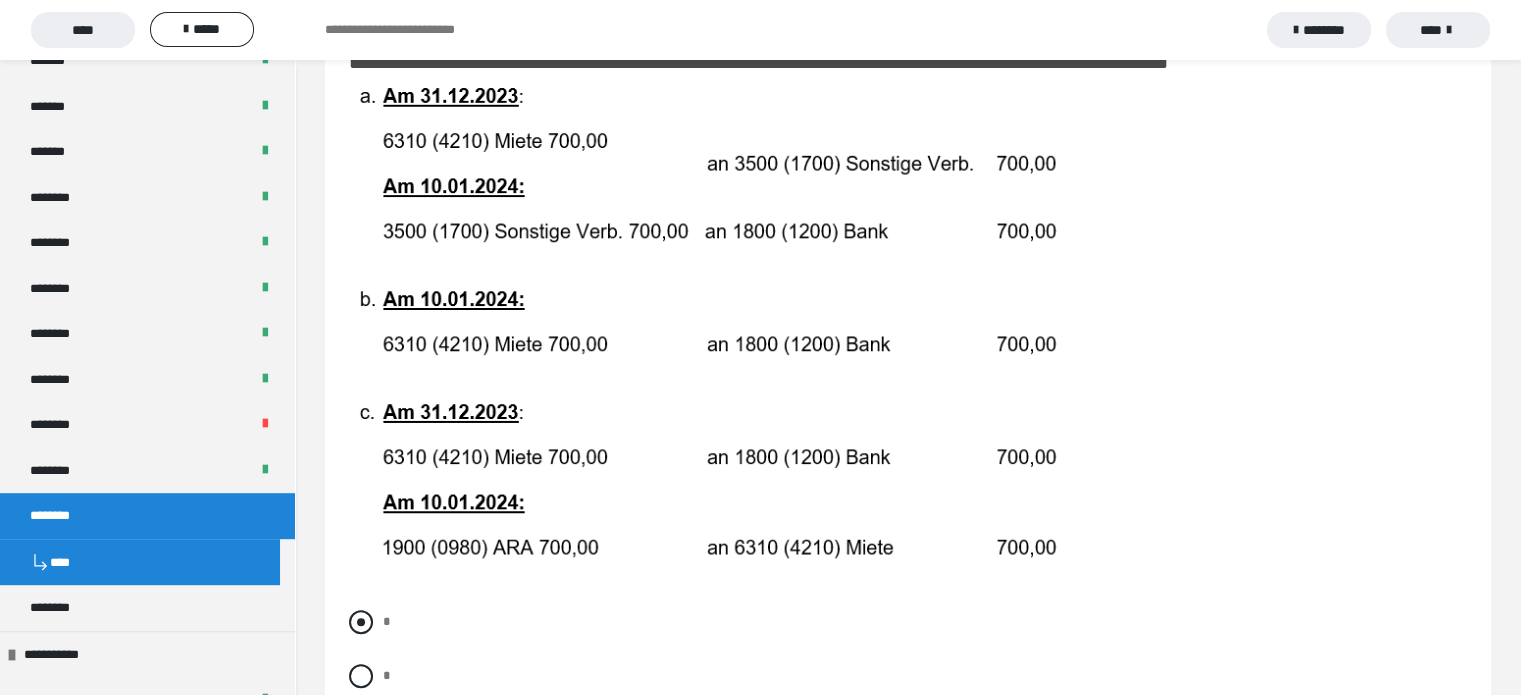 click at bounding box center [361, 622] 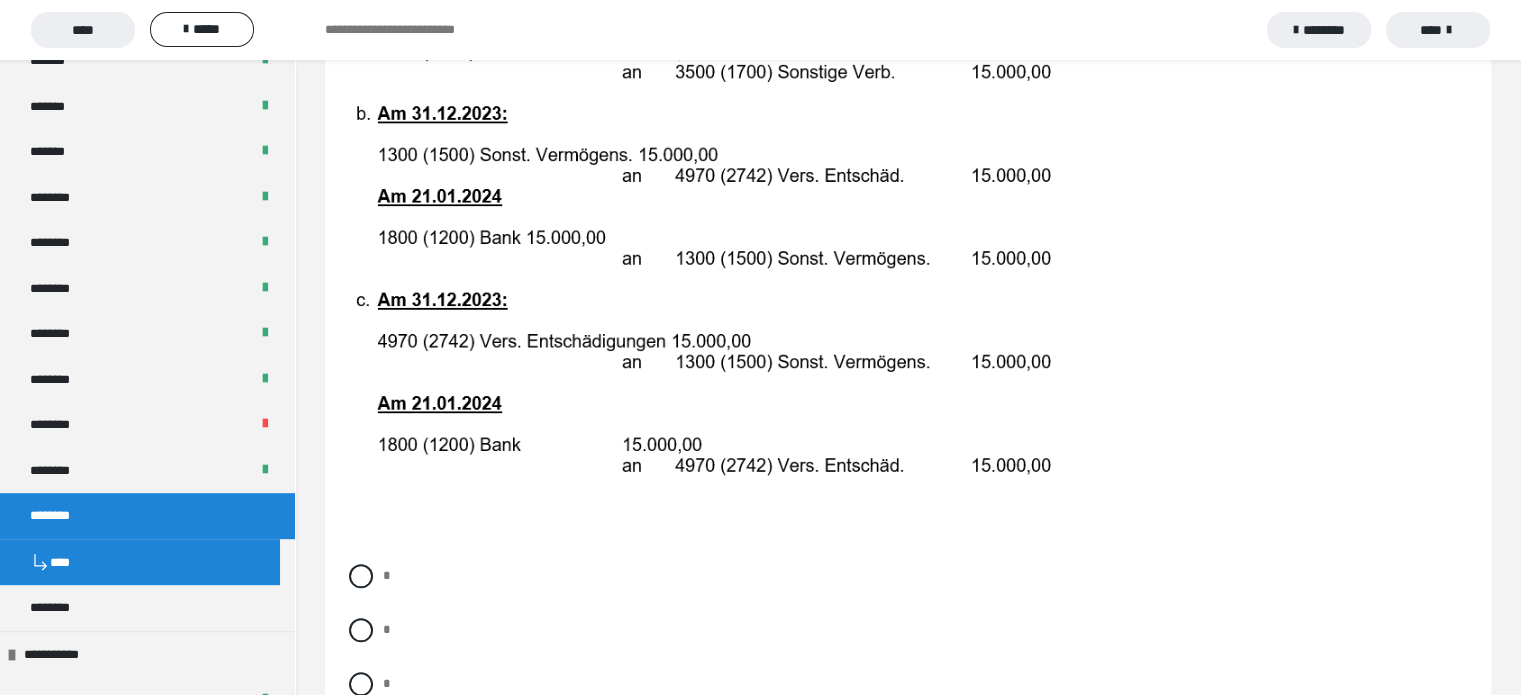 scroll, scrollTop: 2166, scrollLeft: 0, axis: vertical 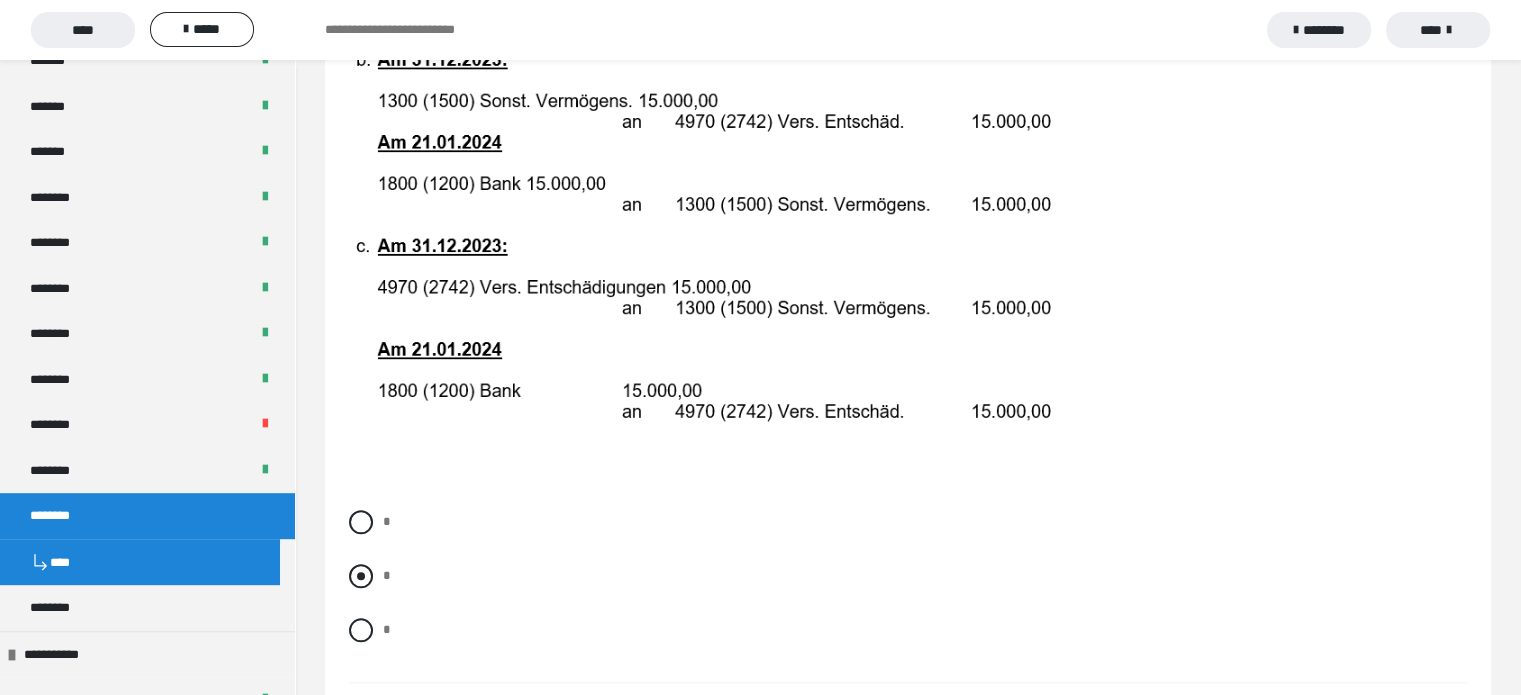 click at bounding box center [361, 576] 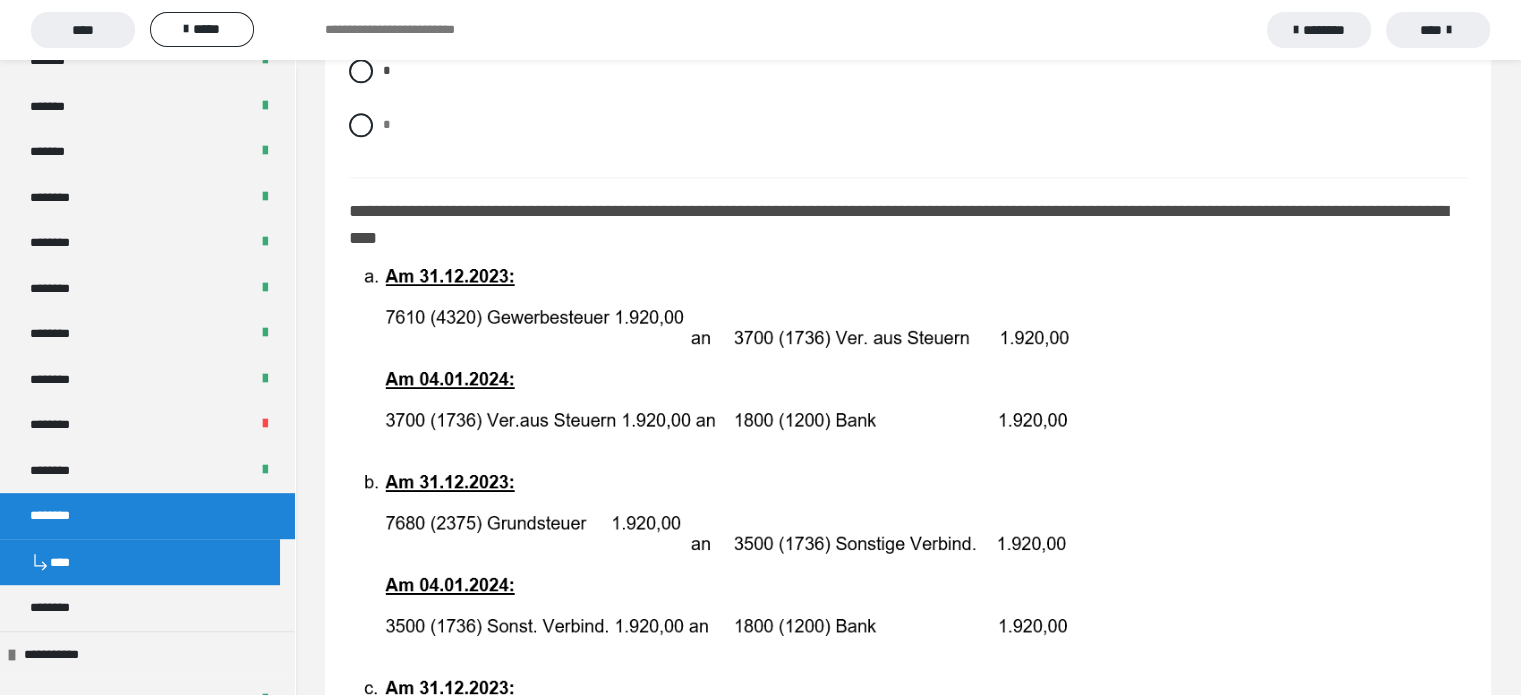 scroll, scrollTop: 2666, scrollLeft: 0, axis: vertical 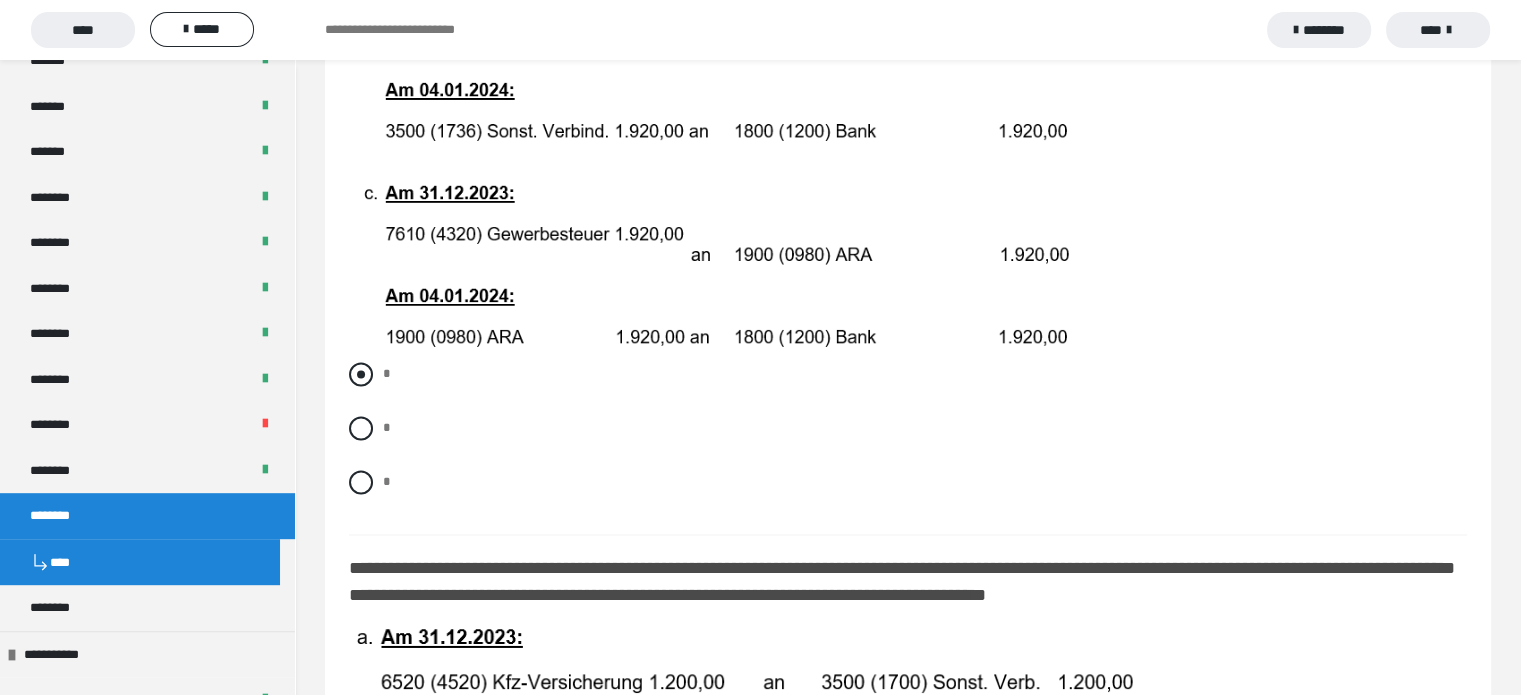 click at bounding box center [361, 374] 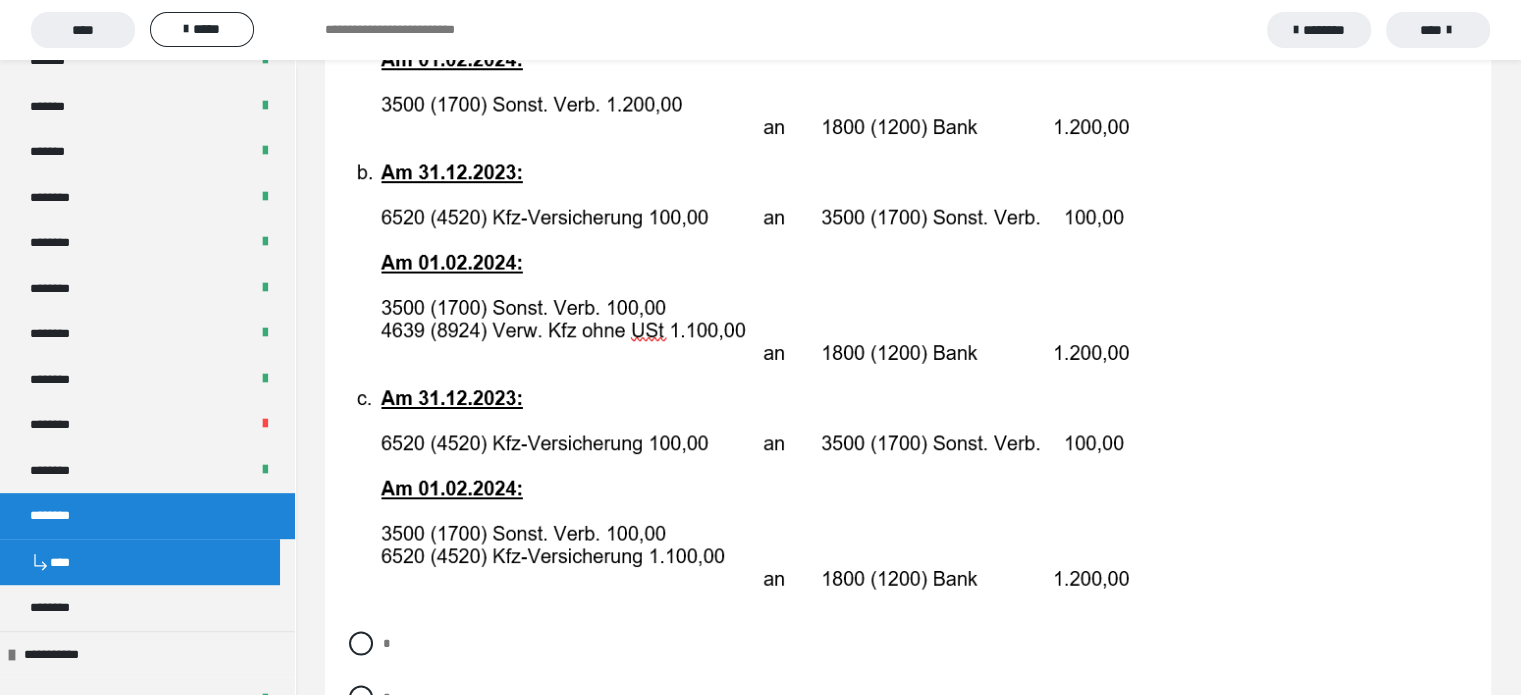 scroll, scrollTop: 4074, scrollLeft: 0, axis: vertical 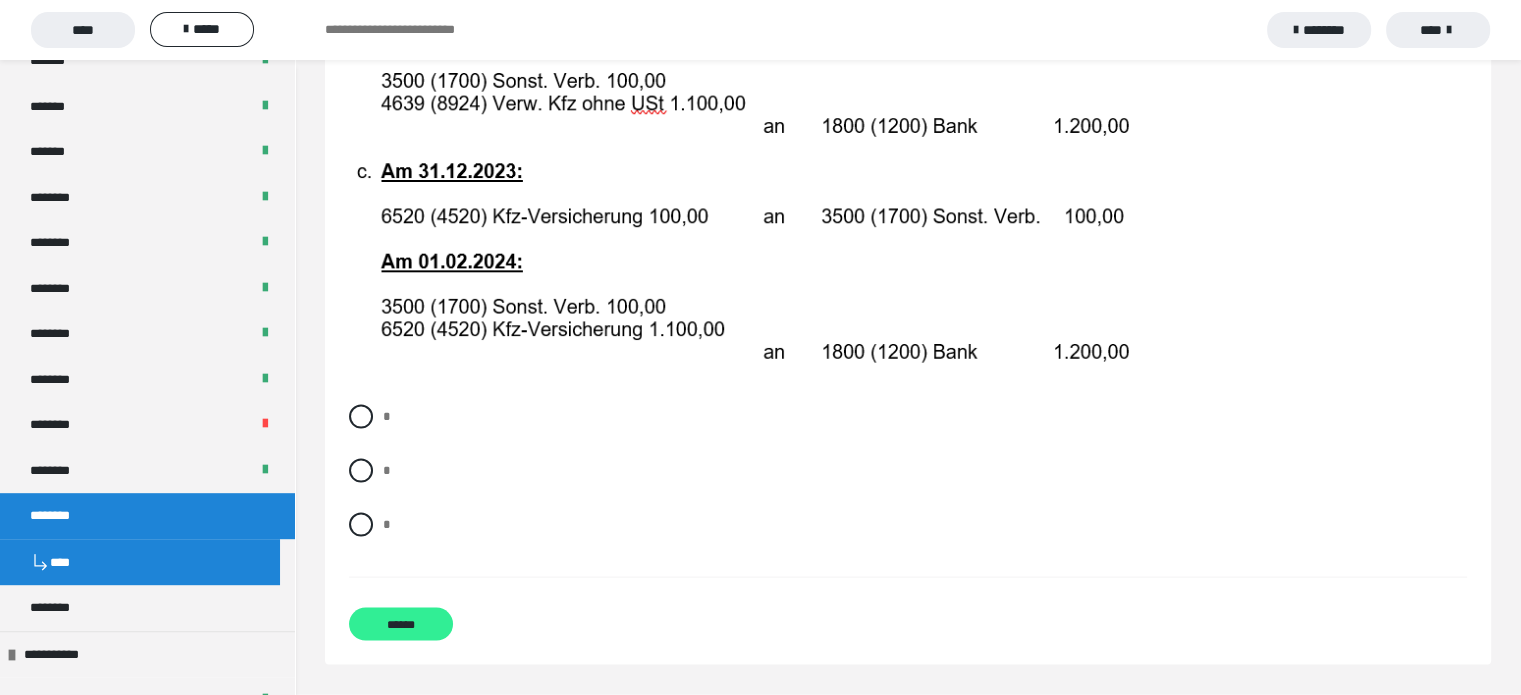 drag, startPoint x: 357, startPoint y: 519, endPoint x: 393, endPoint y: 611, distance: 98.79271 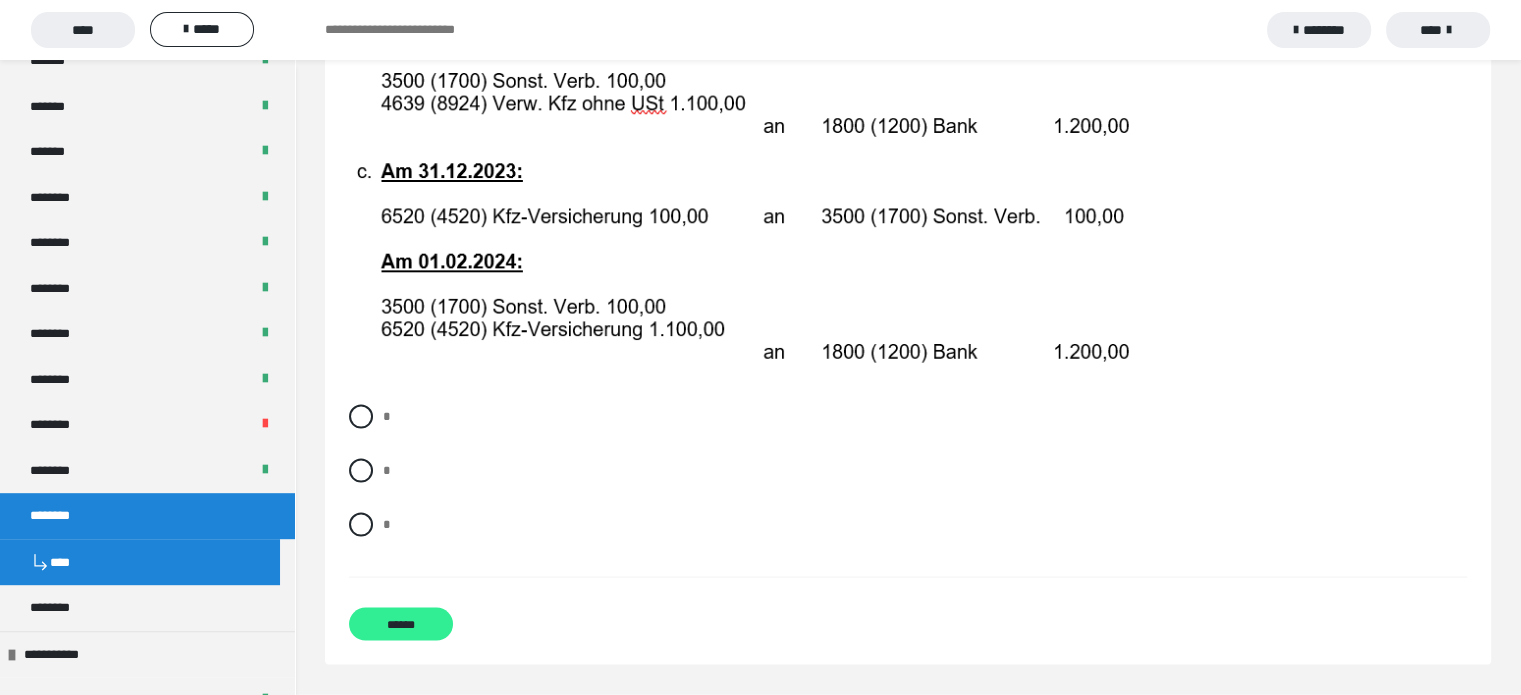 radio on "****" 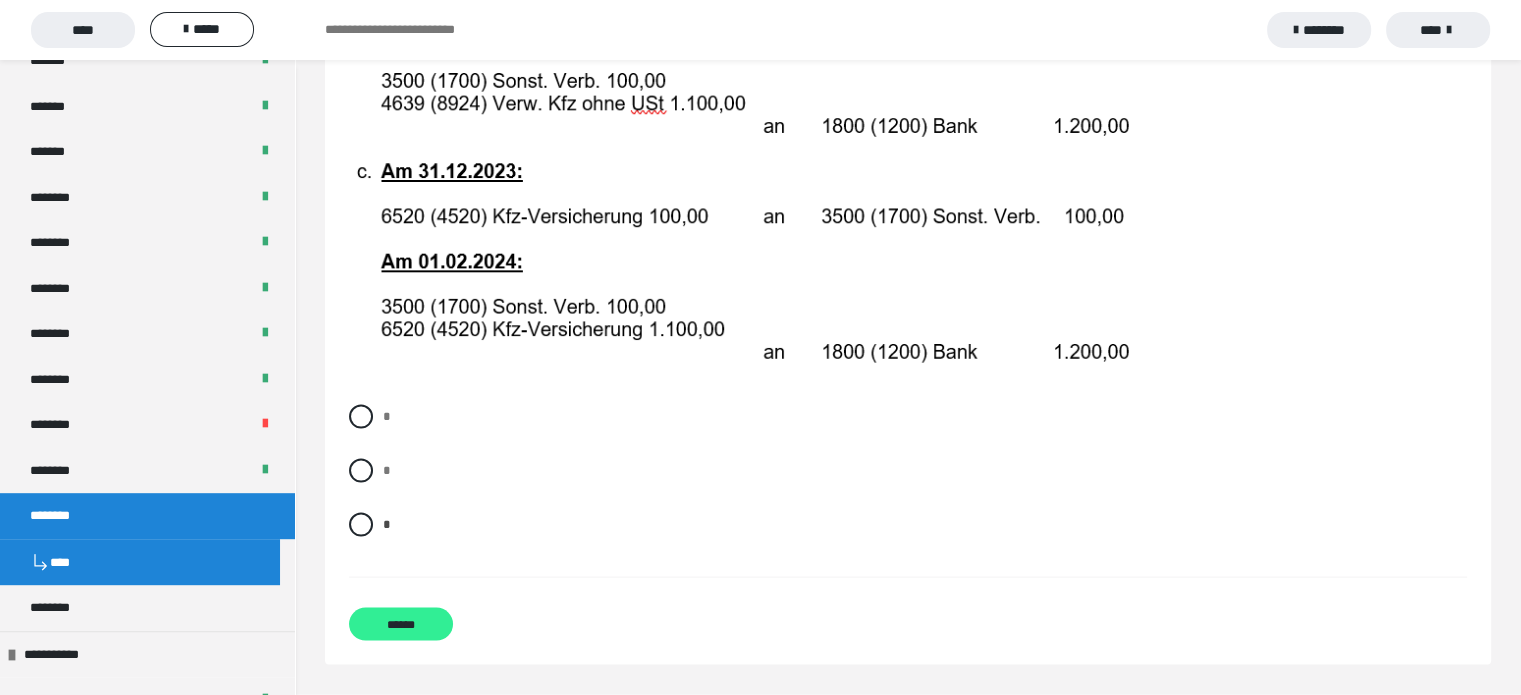 click on "******" at bounding box center [401, 624] 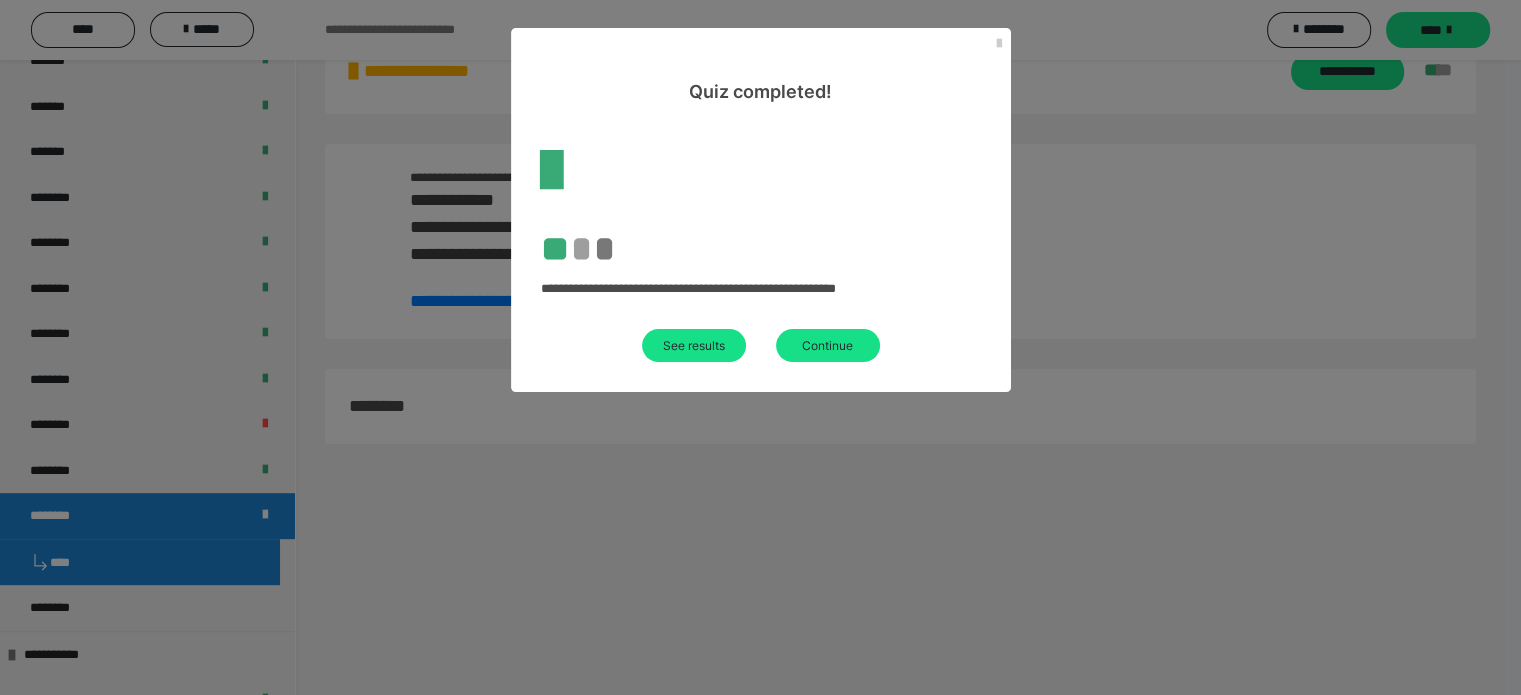 scroll, scrollTop: 60, scrollLeft: 0, axis: vertical 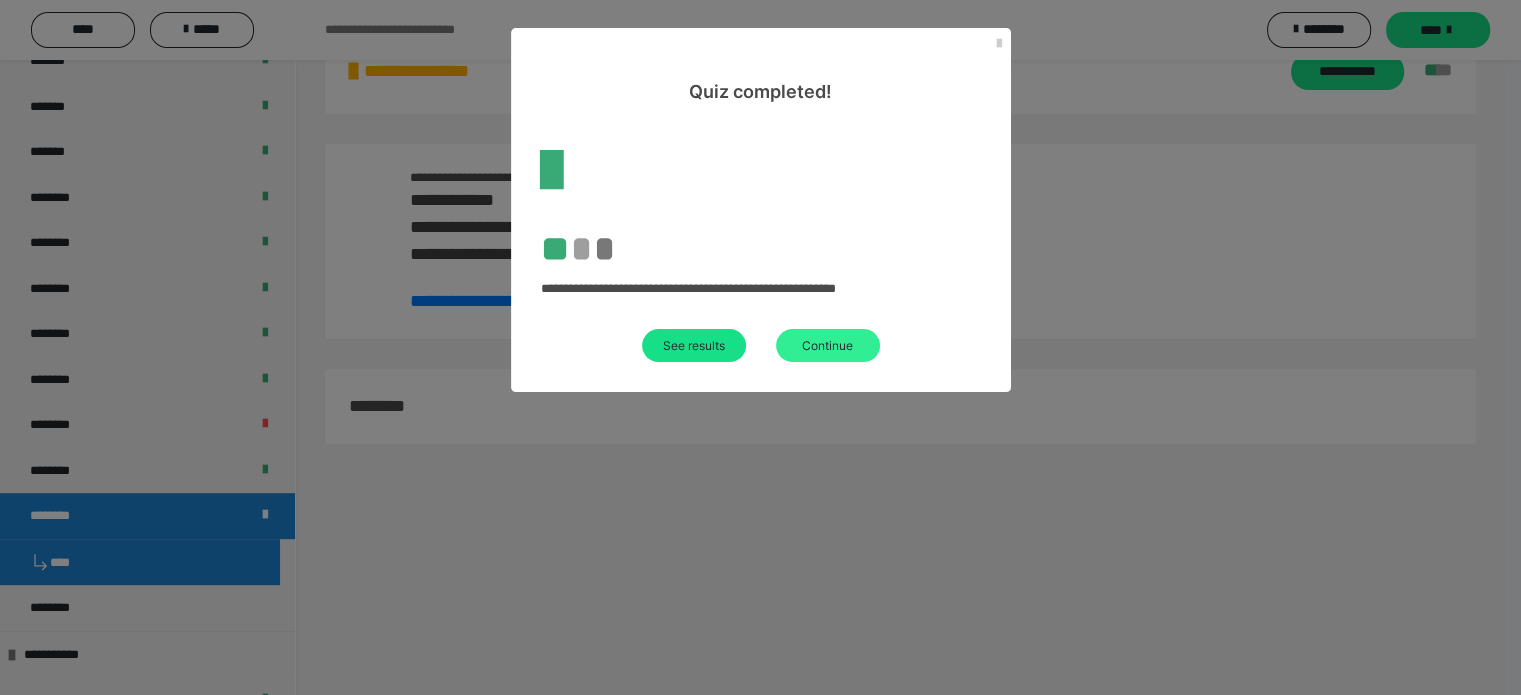 click on "Continue" at bounding box center (828, 345) 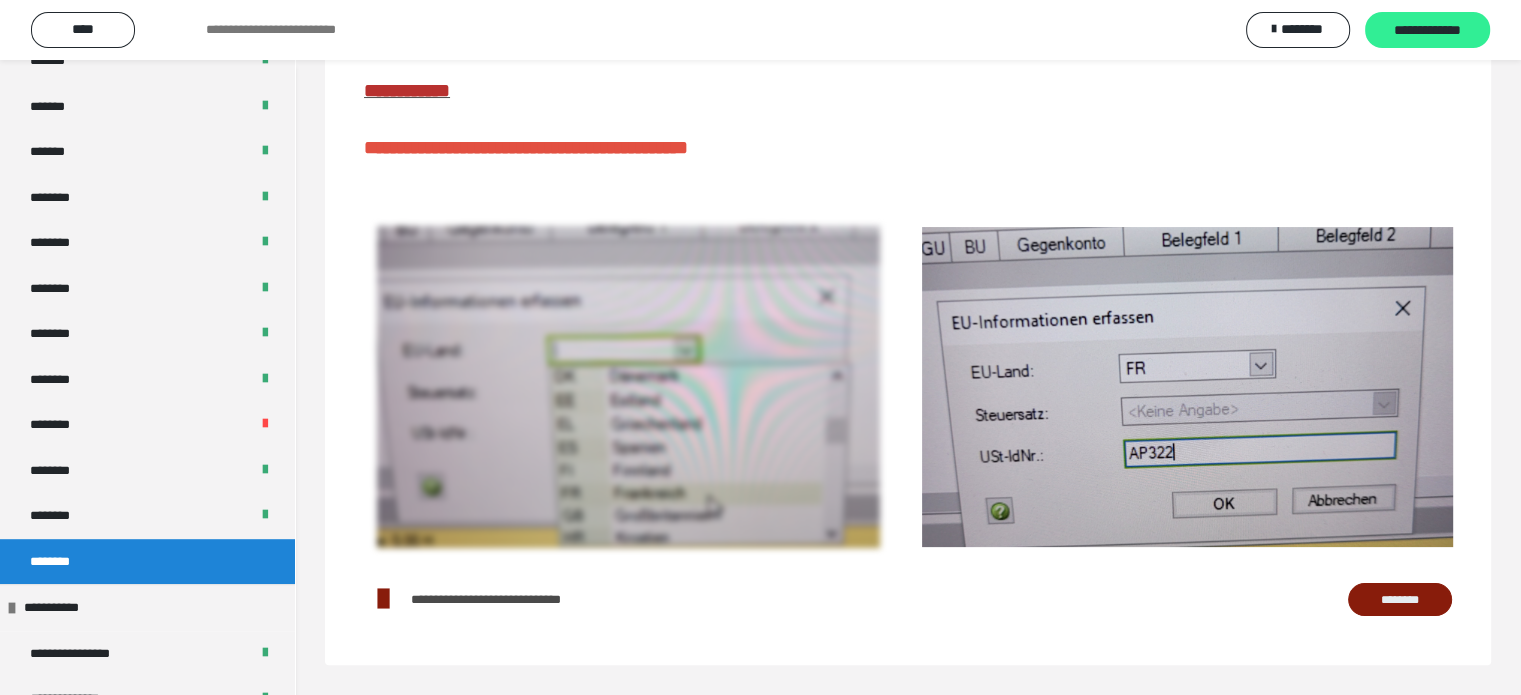 scroll, scrollTop: 345, scrollLeft: 0, axis: vertical 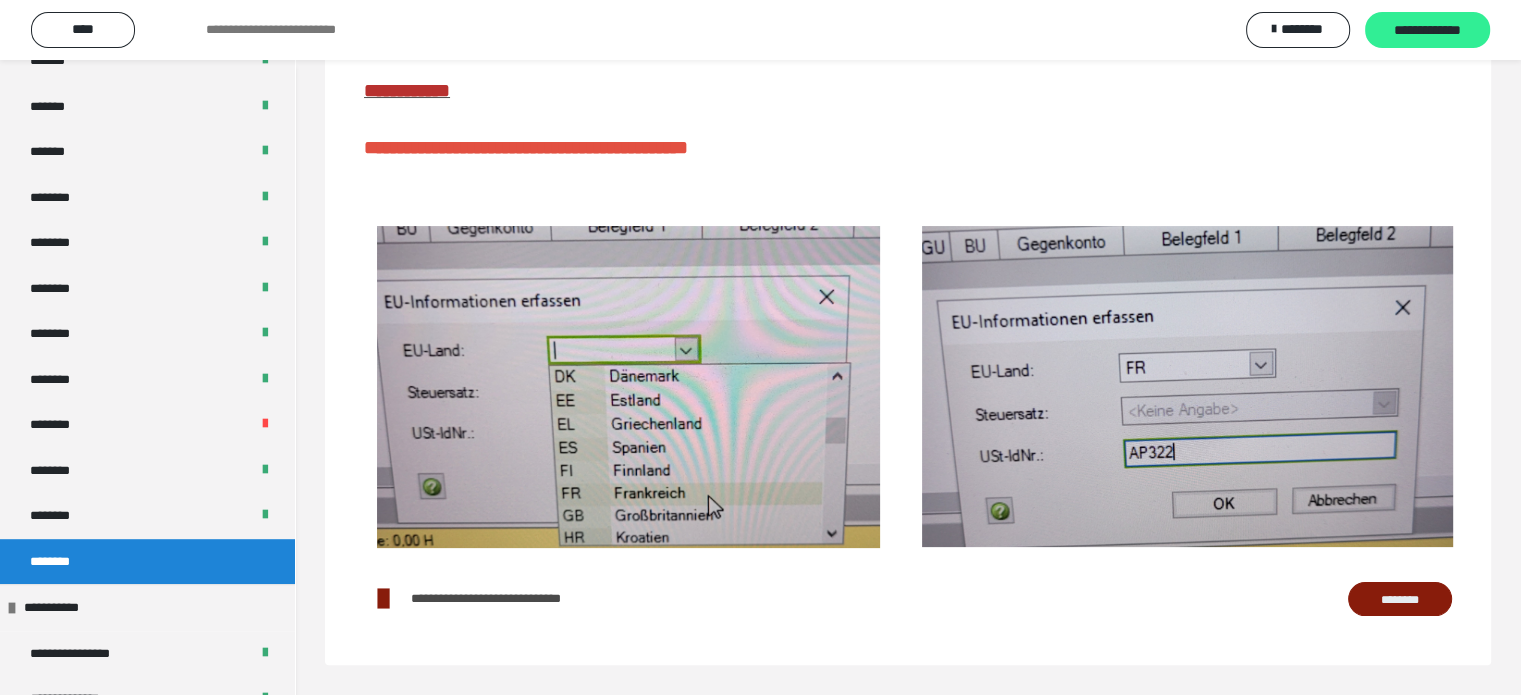 click on "**********" at bounding box center [1427, 31] 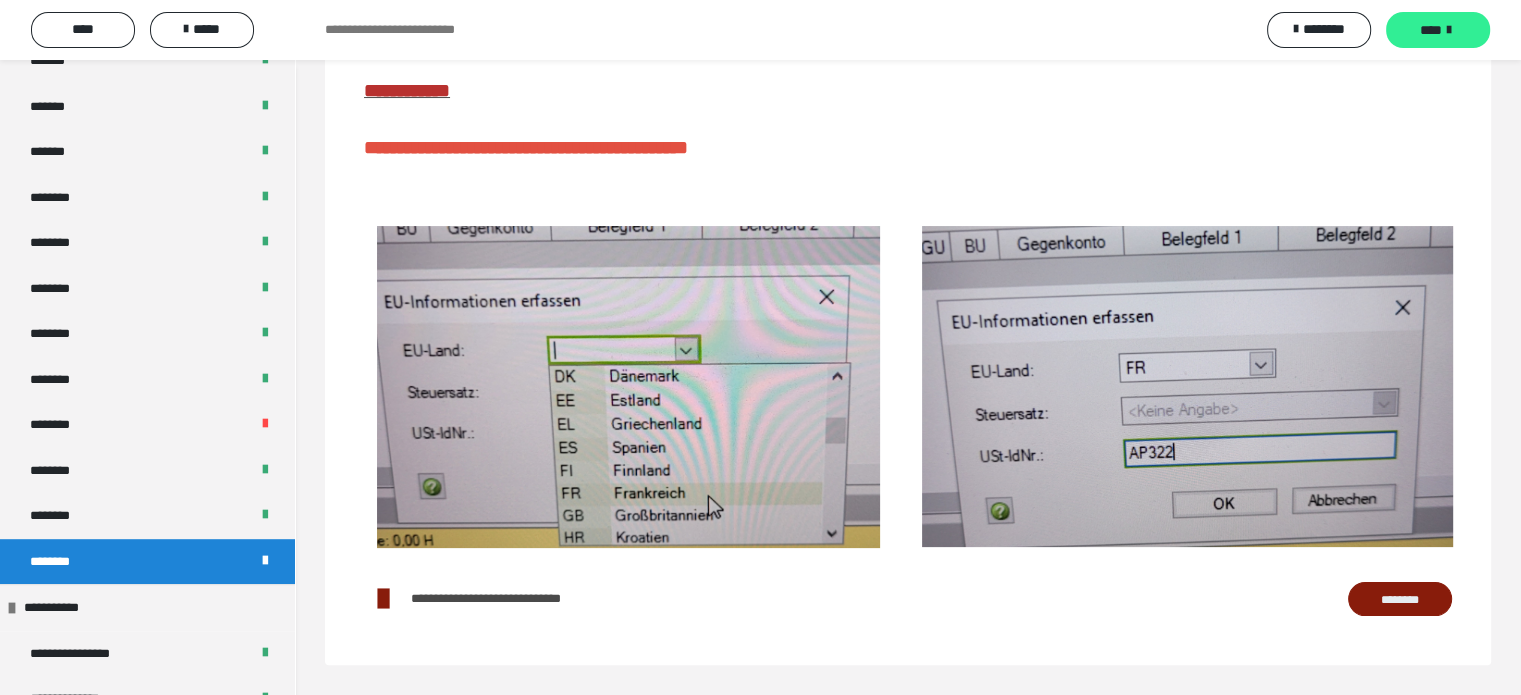 click on "****" at bounding box center [1431, 30] 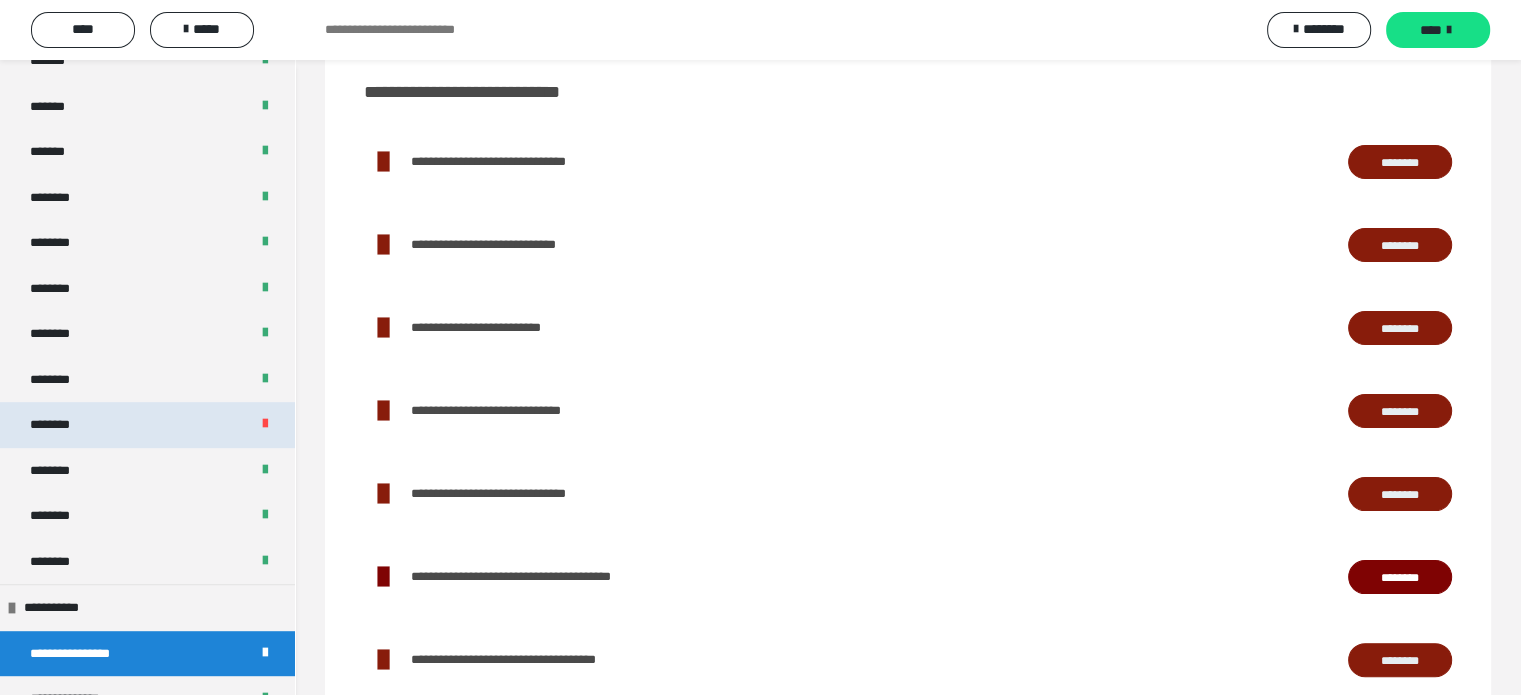 click on "********" at bounding box center (147, 425) 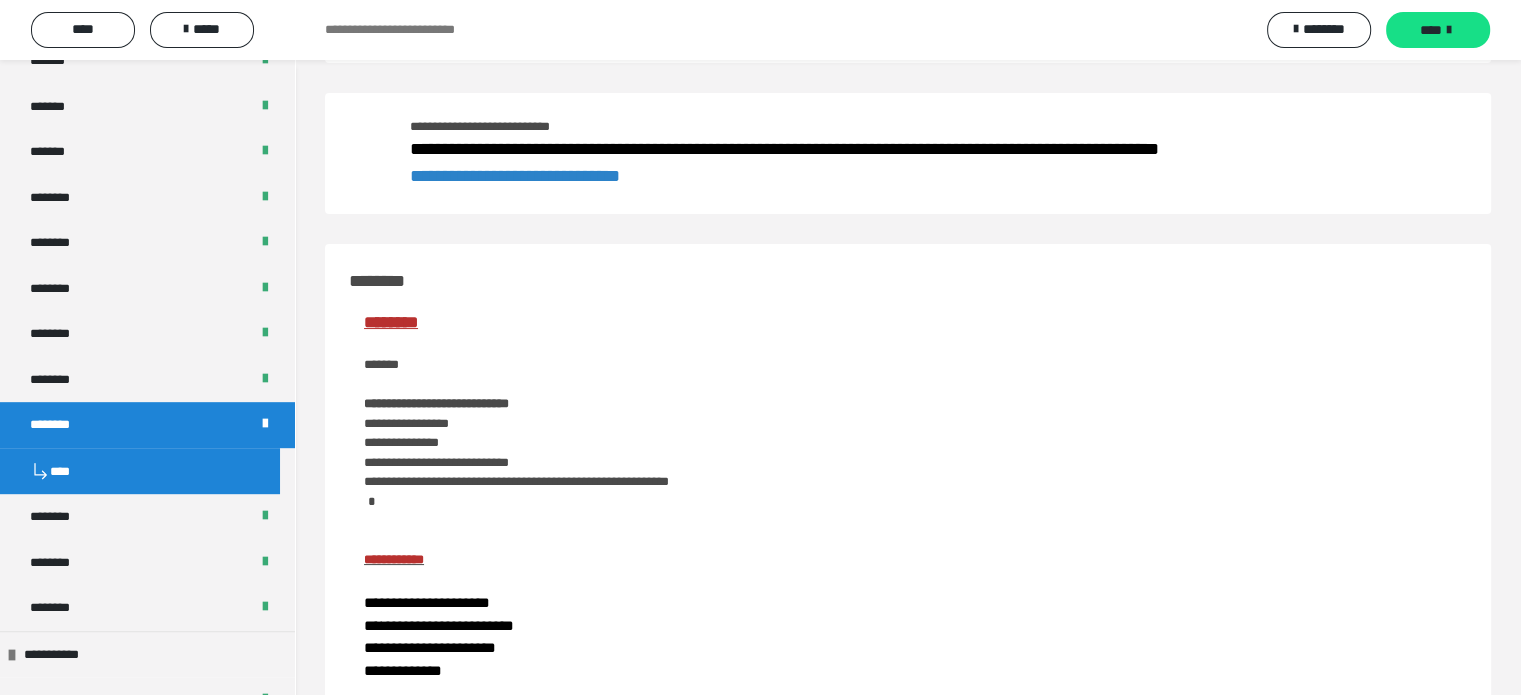 scroll, scrollTop: 0, scrollLeft: 0, axis: both 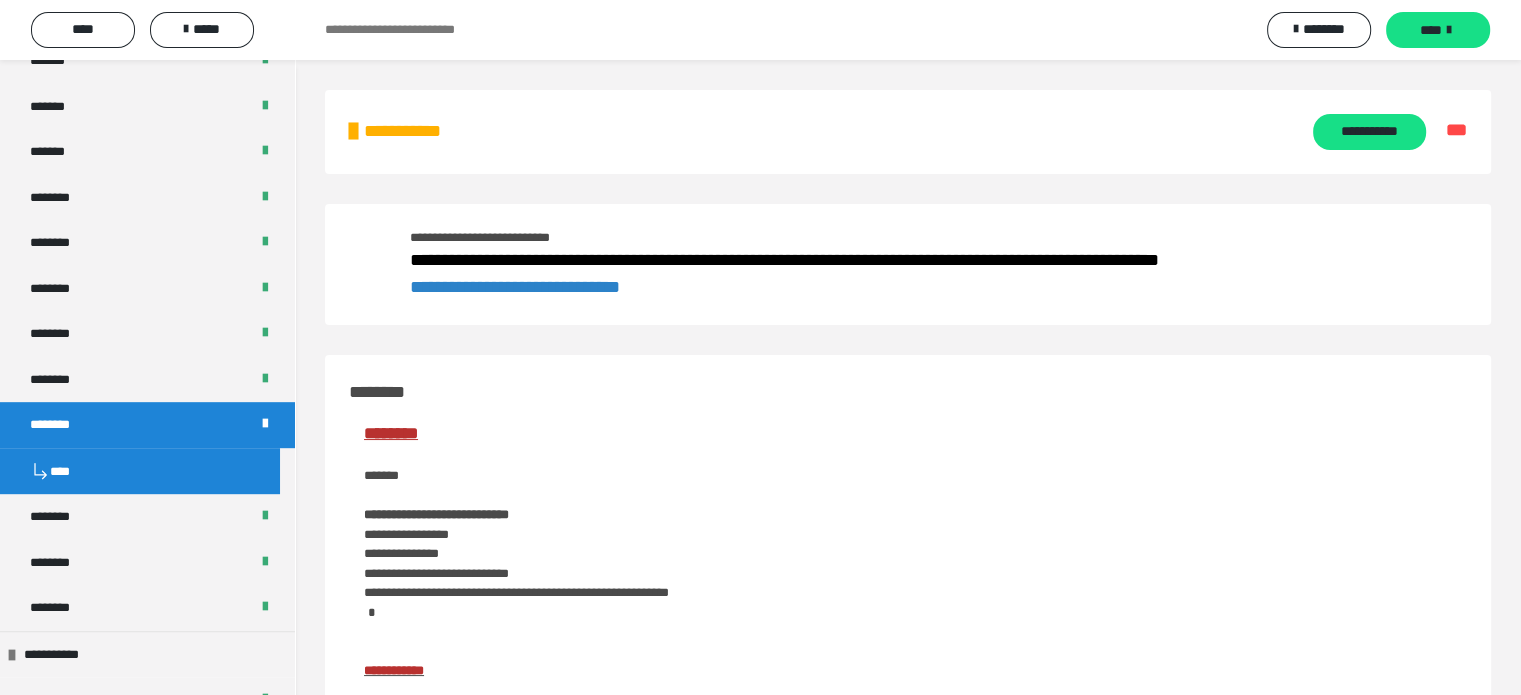 click on "**********" at bounding box center [515, 287] 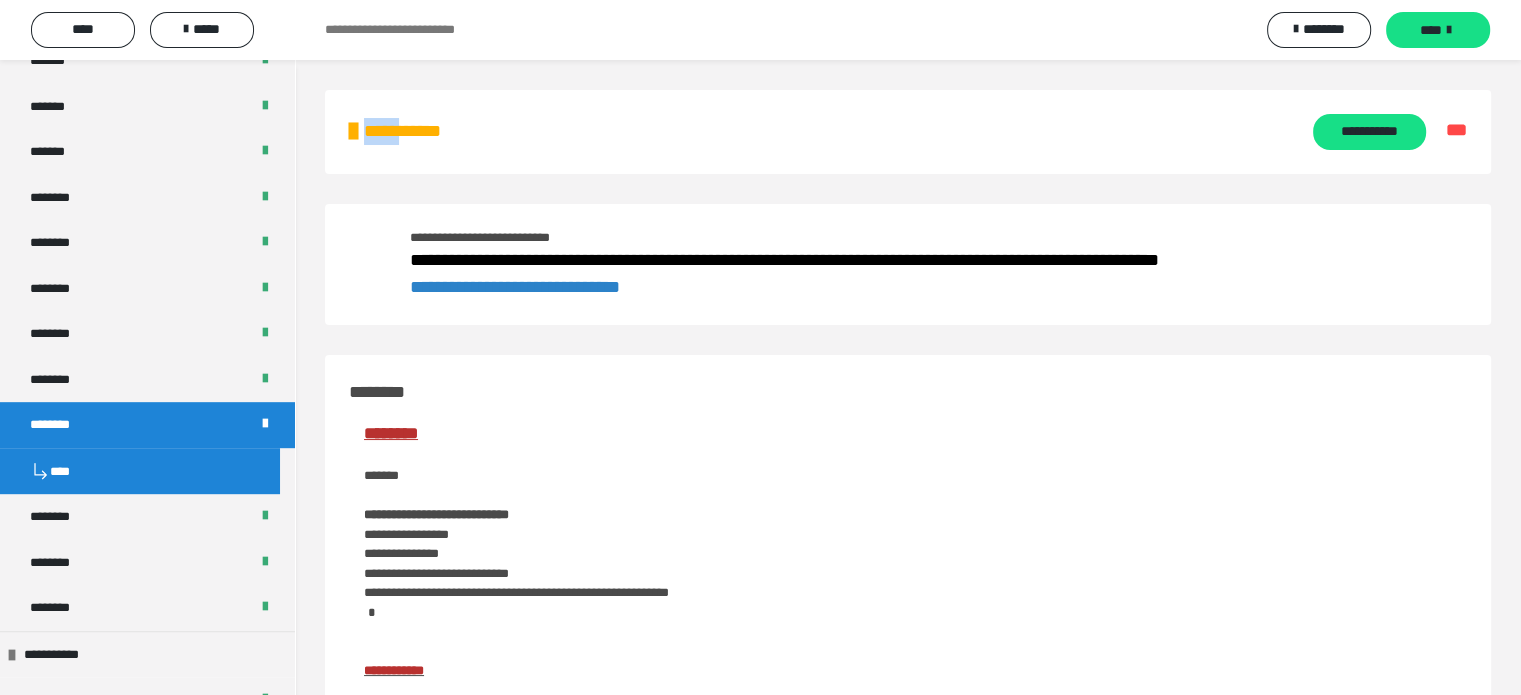 click on "**********" at bounding box center [412, 131] 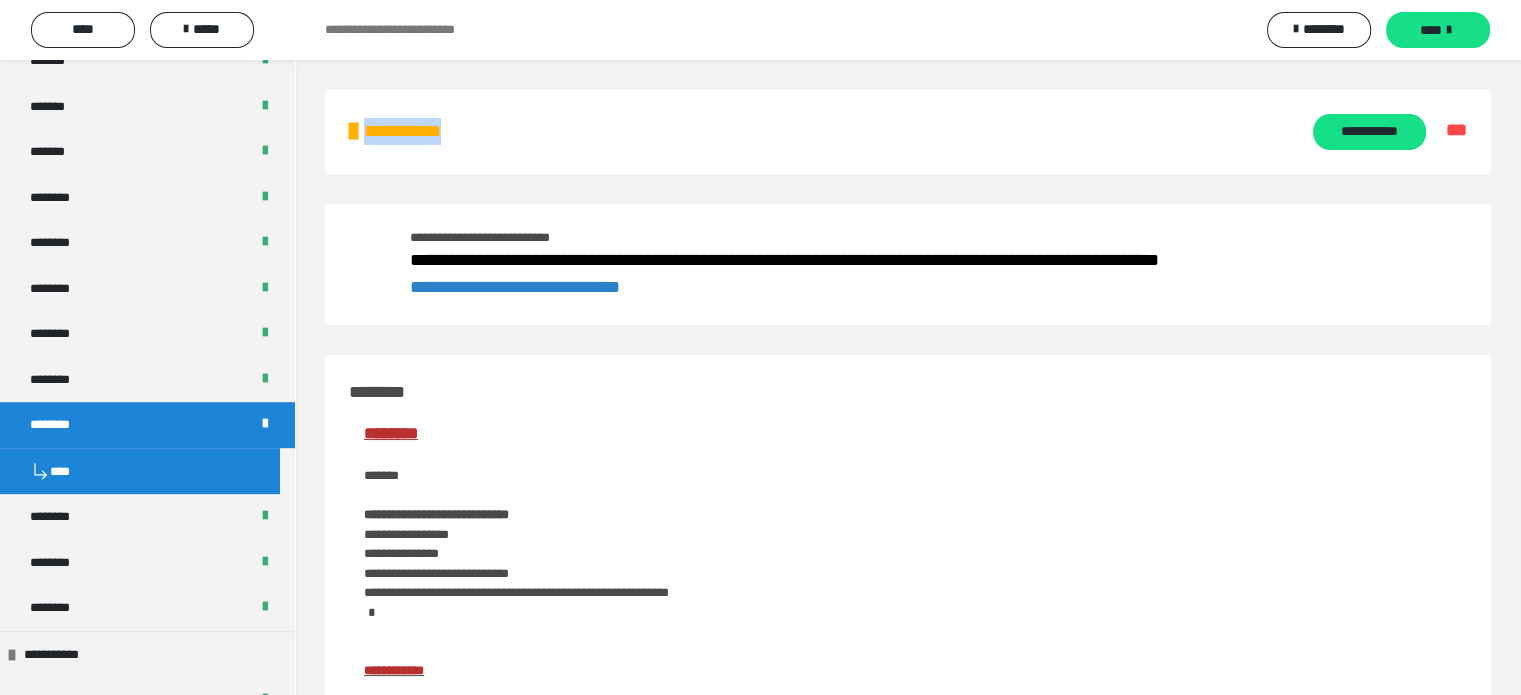 click on "**********" at bounding box center [412, 131] 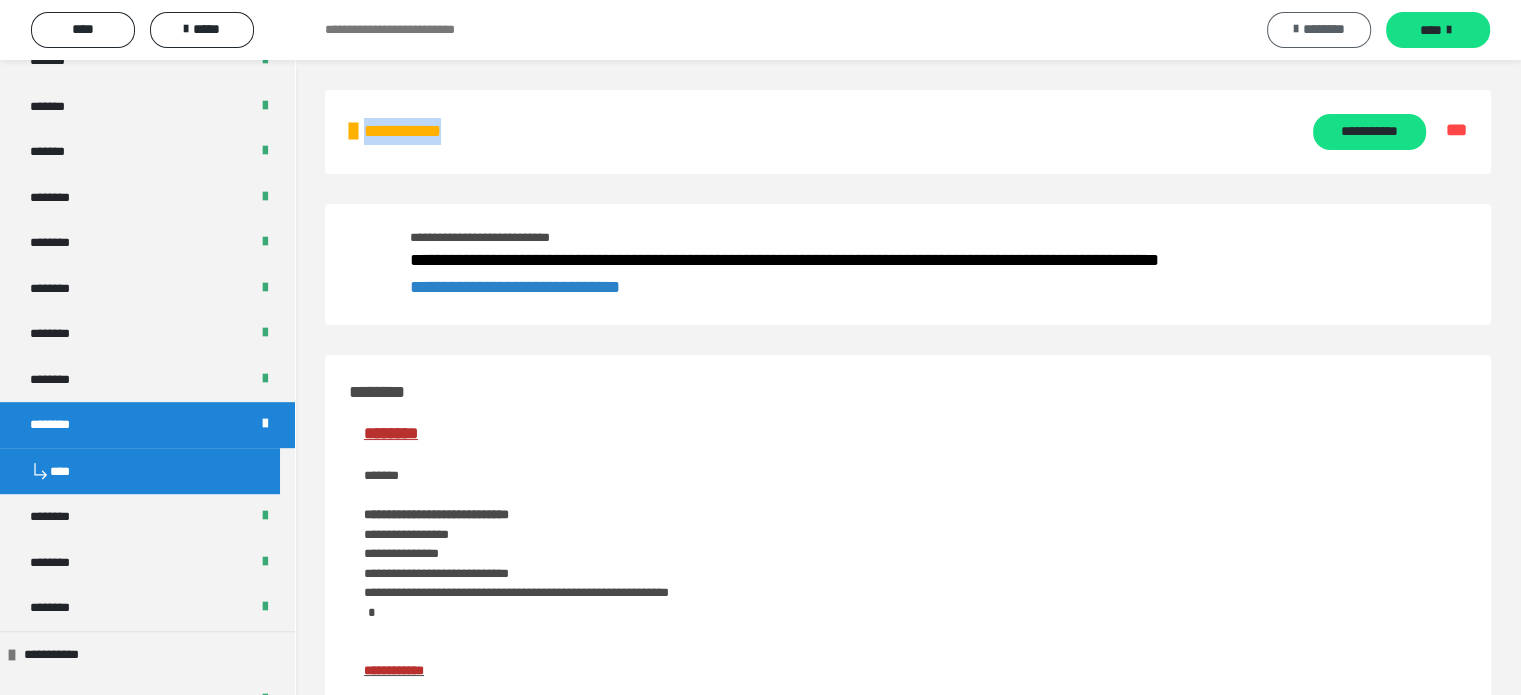 click on "********" at bounding box center [1324, 29] 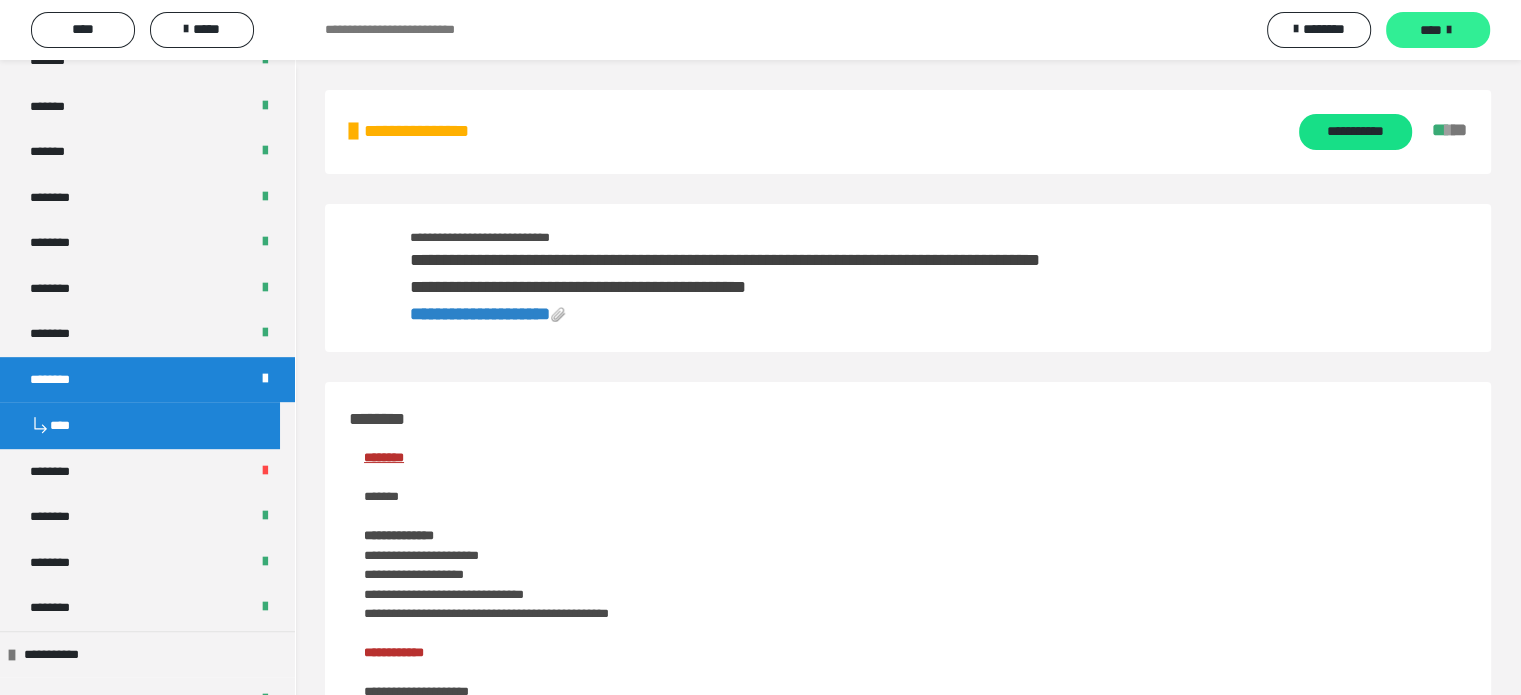 click at bounding box center (1449, 30) 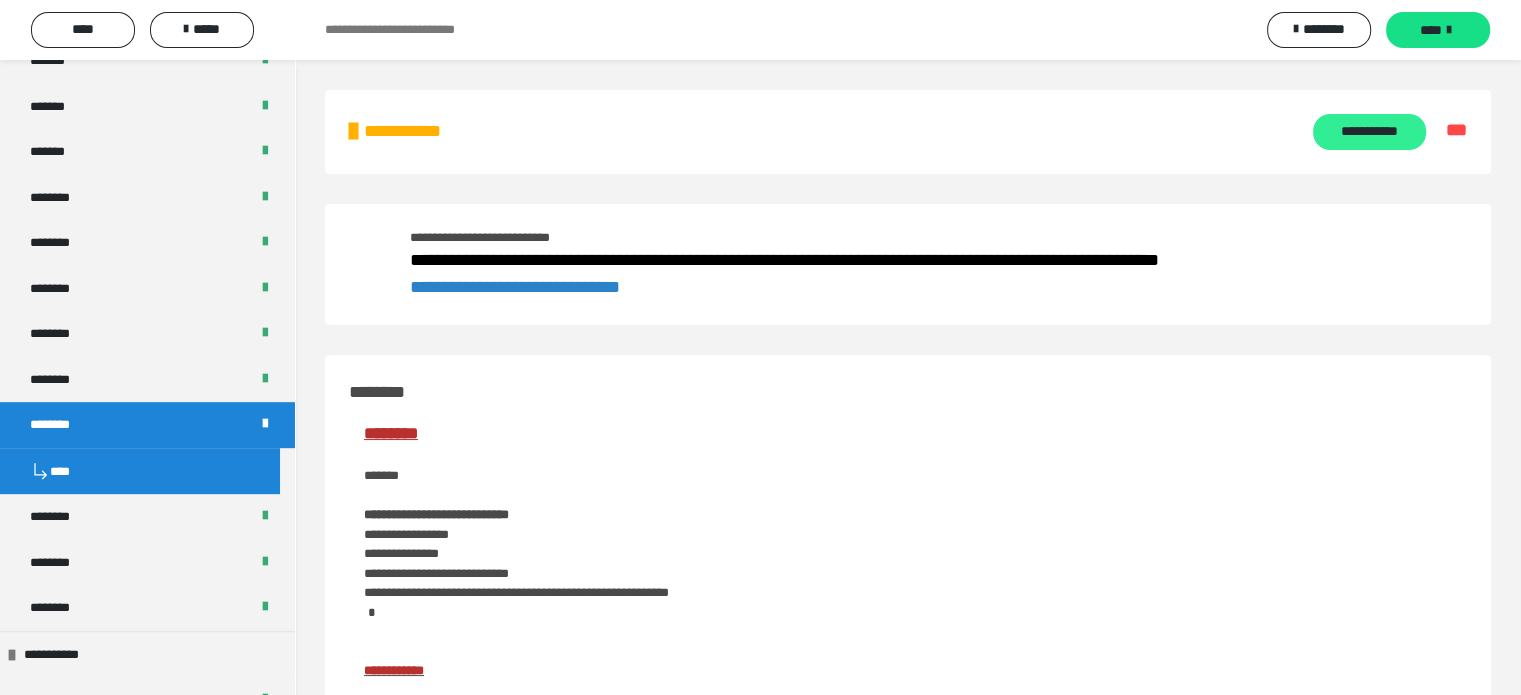 click on "**********" at bounding box center (1369, 132) 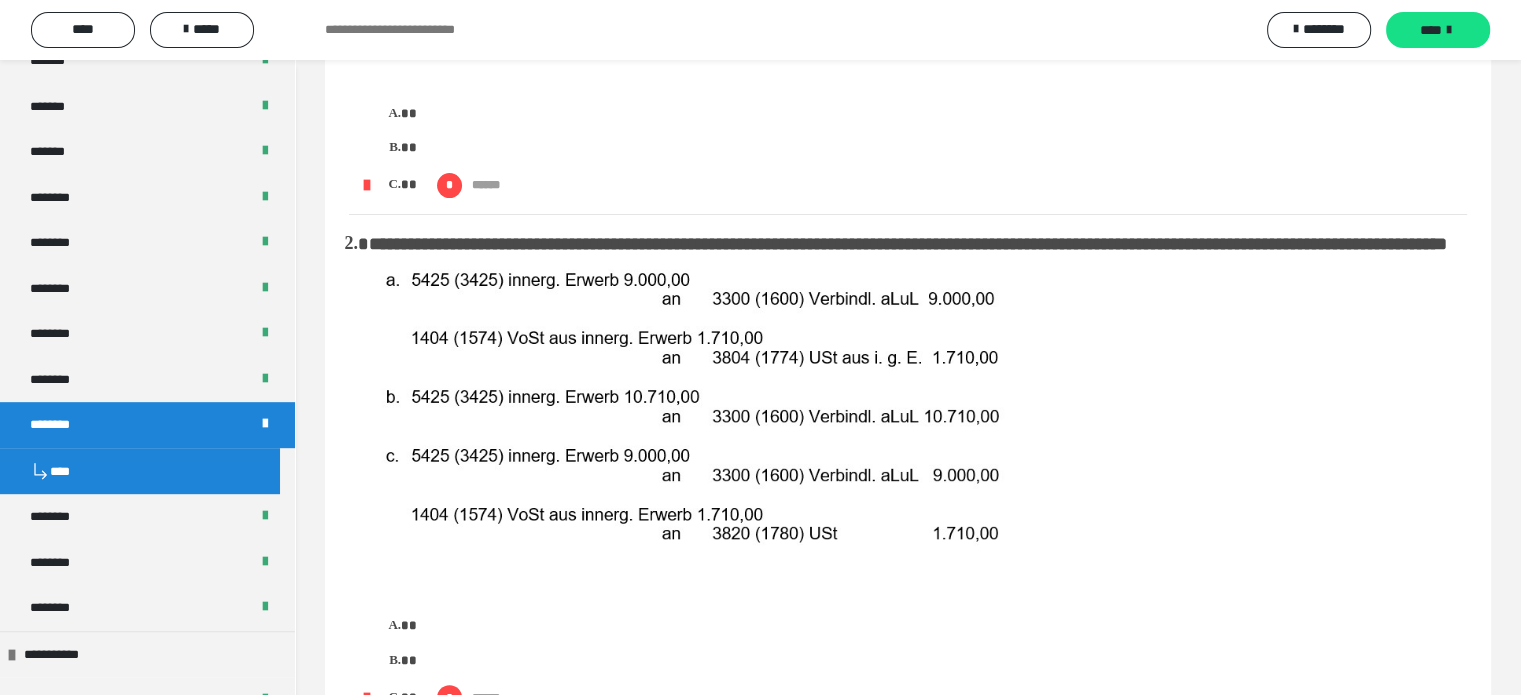 scroll, scrollTop: 833, scrollLeft: 0, axis: vertical 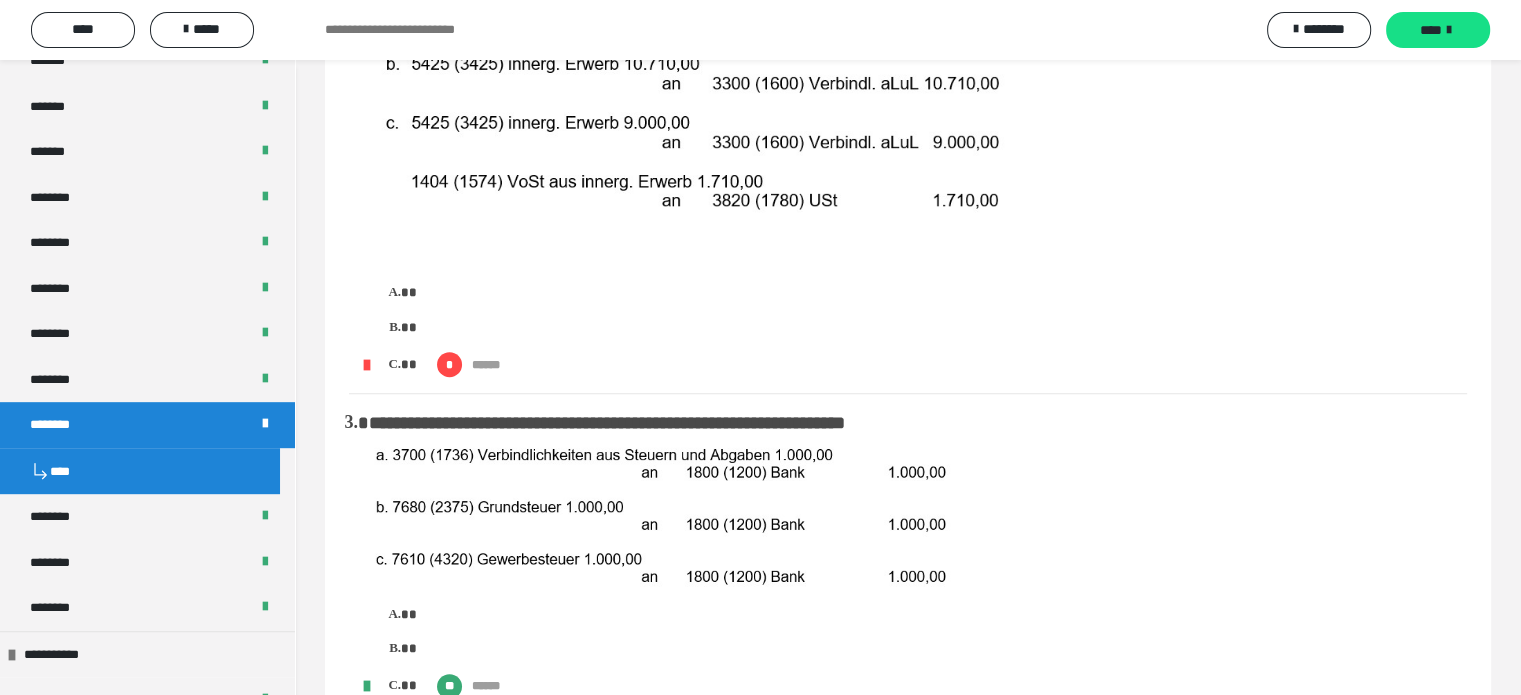 click on "**********" at bounding box center (908, 212) 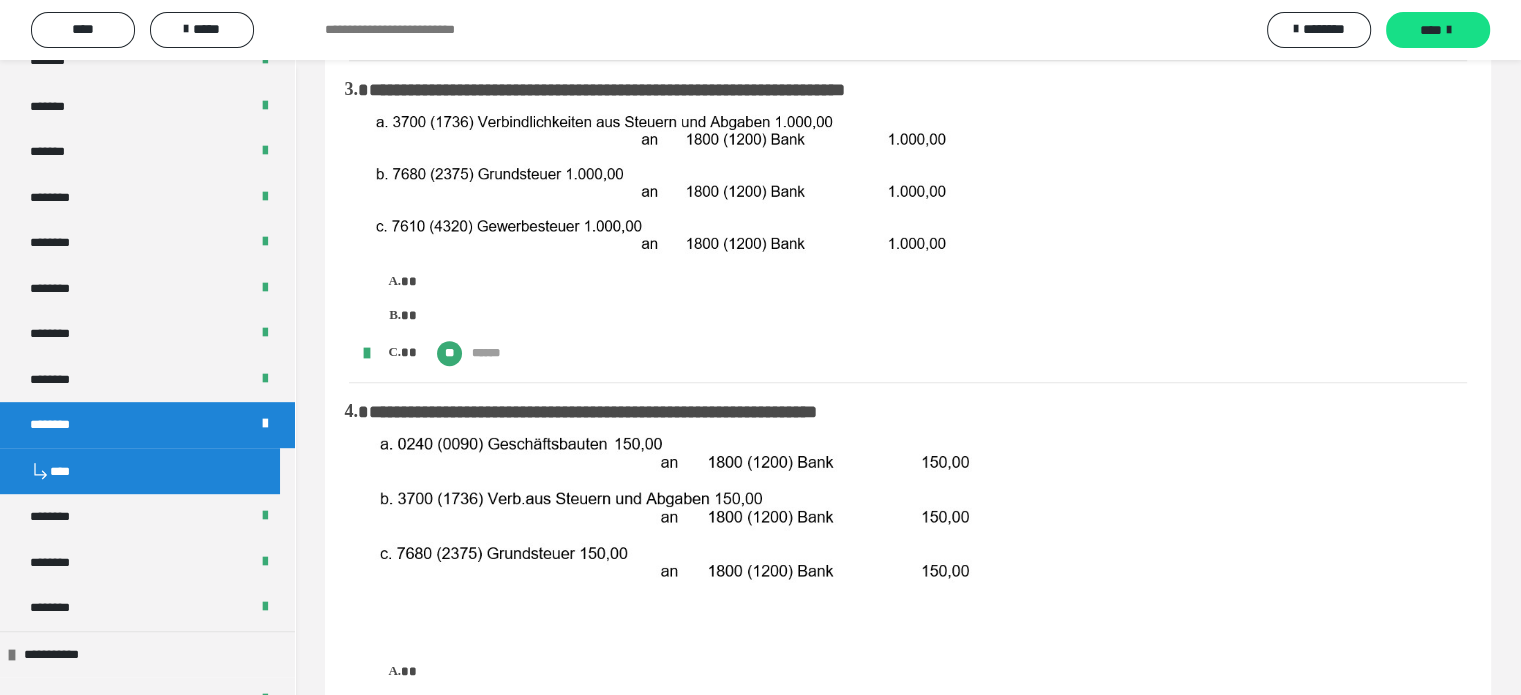 scroll, scrollTop: 500, scrollLeft: 0, axis: vertical 